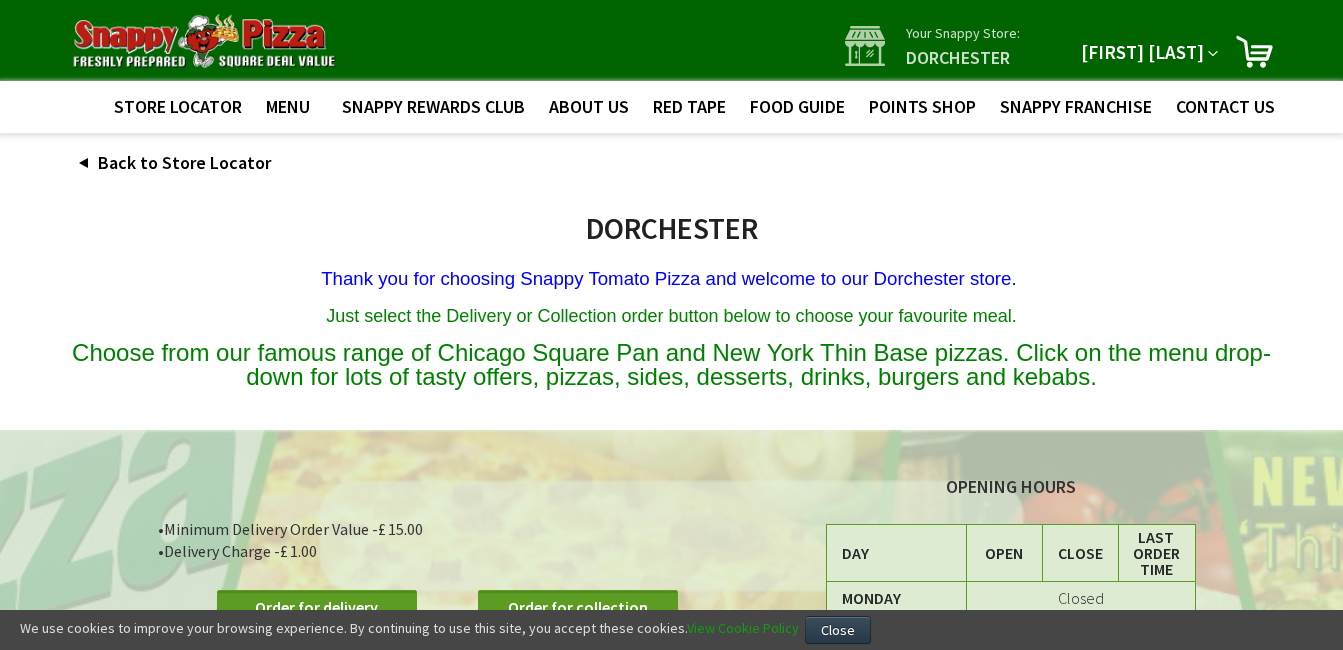 scroll, scrollTop: 0, scrollLeft: 0, axis: both 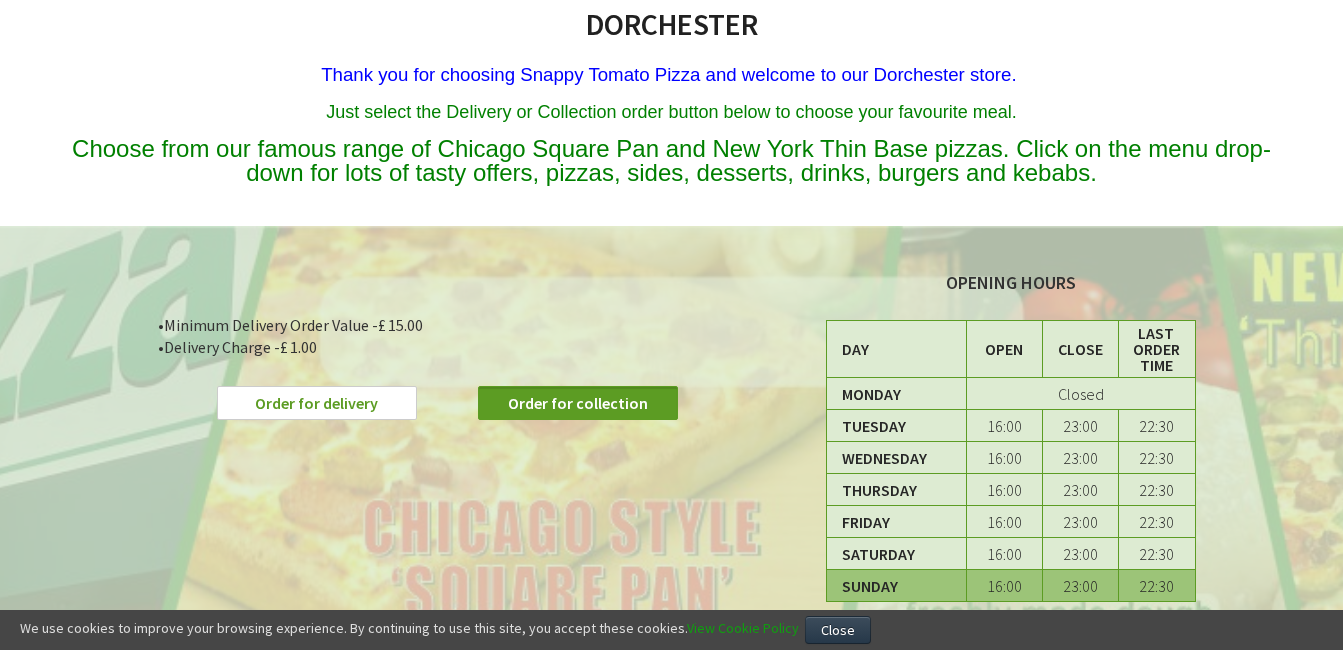 click on "Order for delivery" at bounding box center [317, 403] 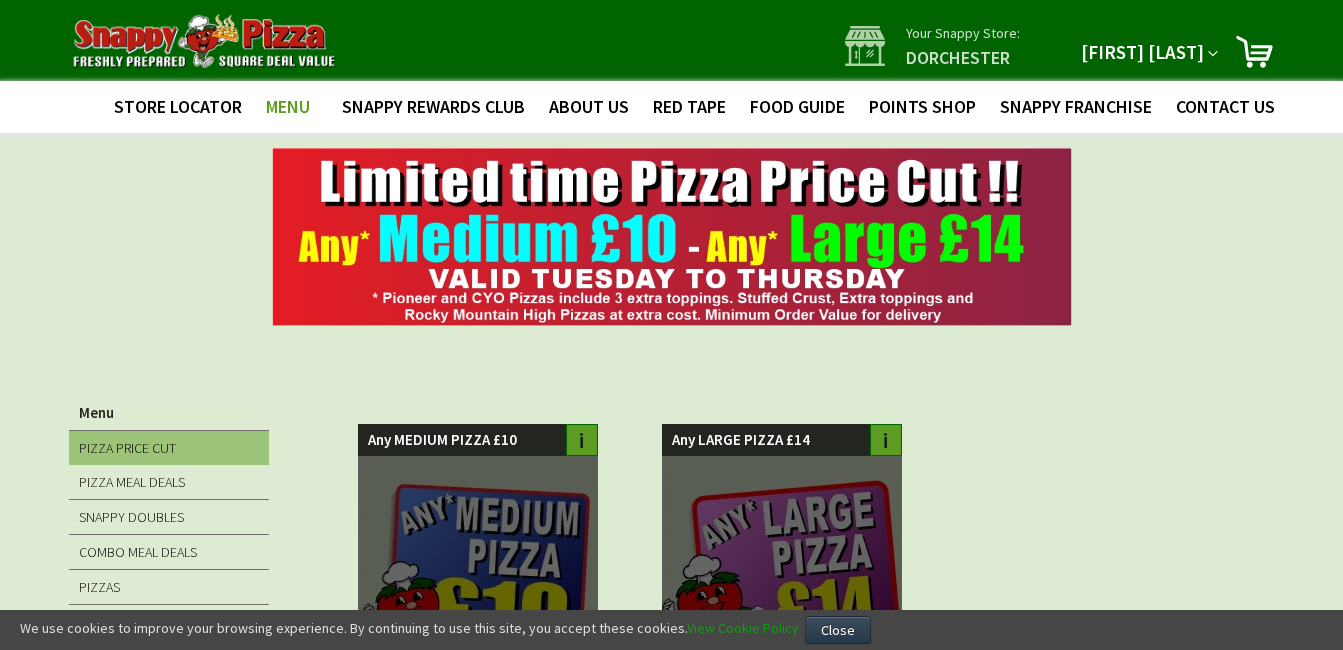 scroll, scrollTop: 0, scrollLeft: 0, axis: both 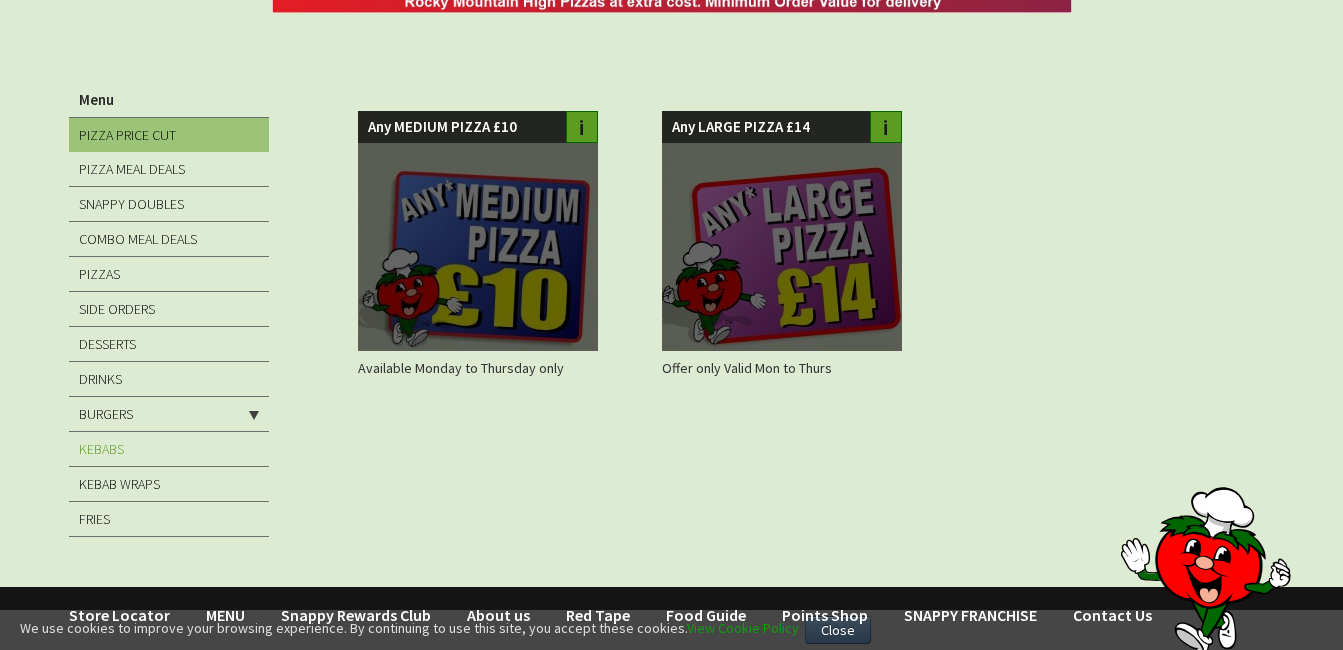 click on "KEBABS" at bounding box center (169, 449) 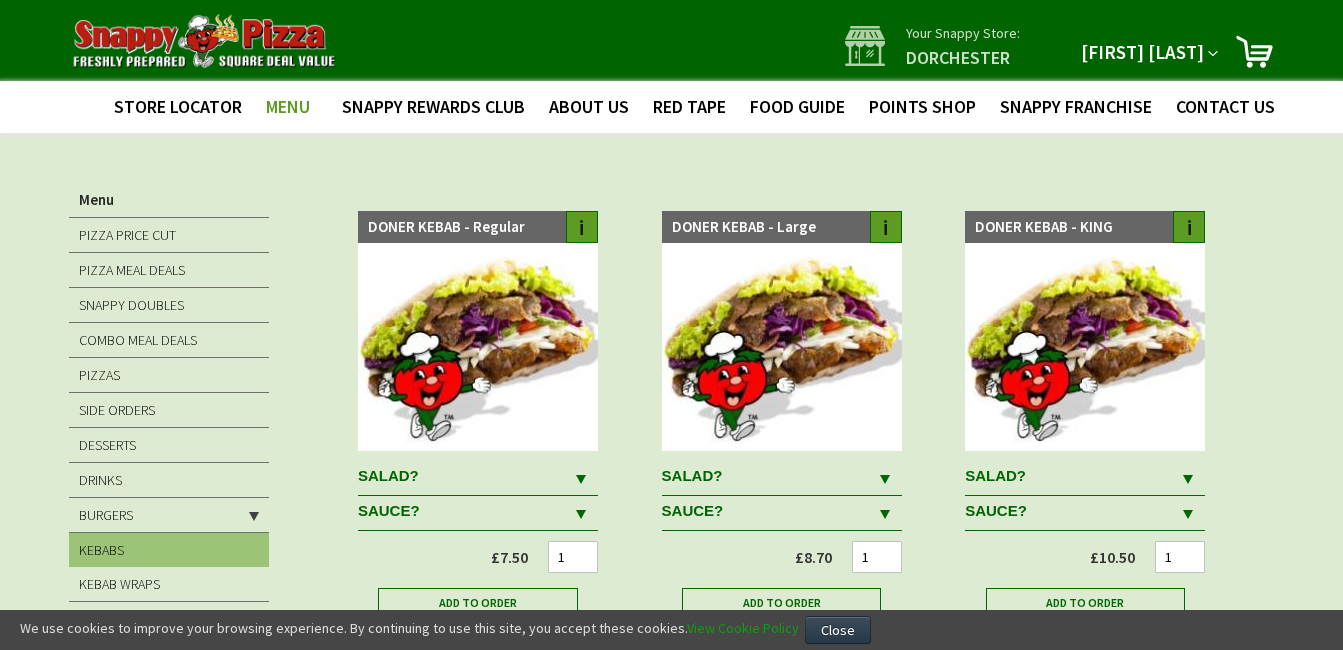 scroll, scrollTop: 0, scrollLeft: 0, axis: both 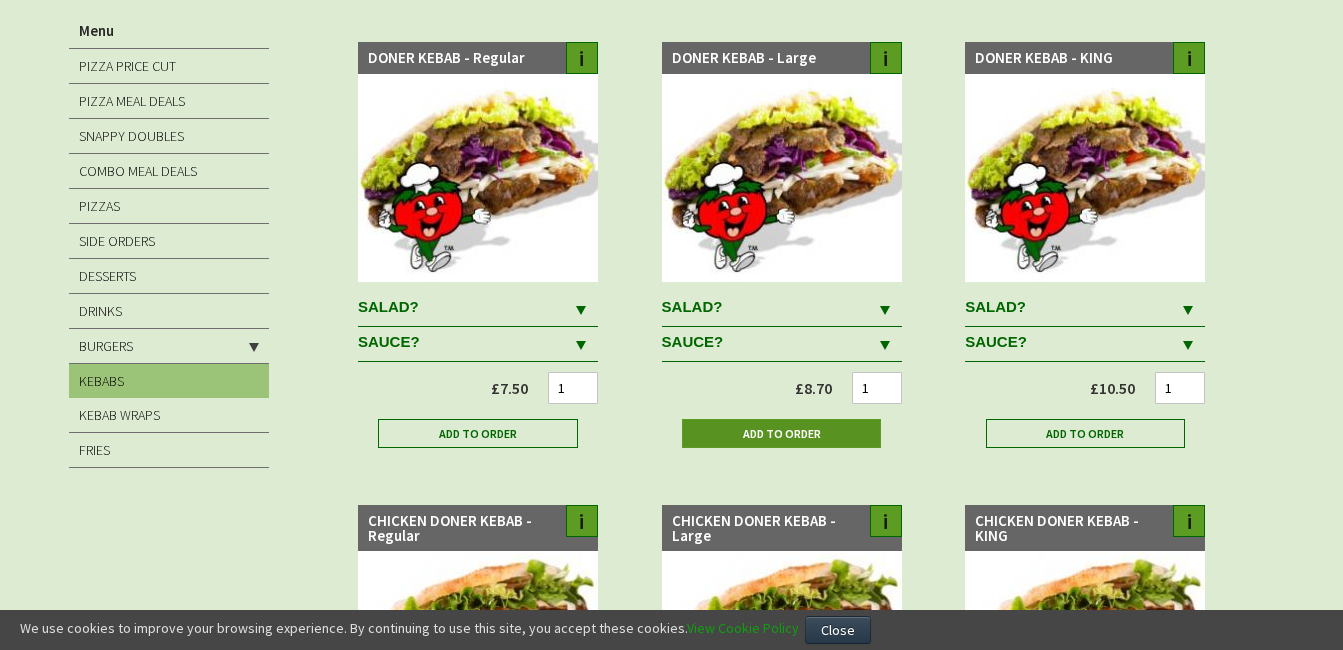 click on "Add to Order" at bounding box center [782, 433] 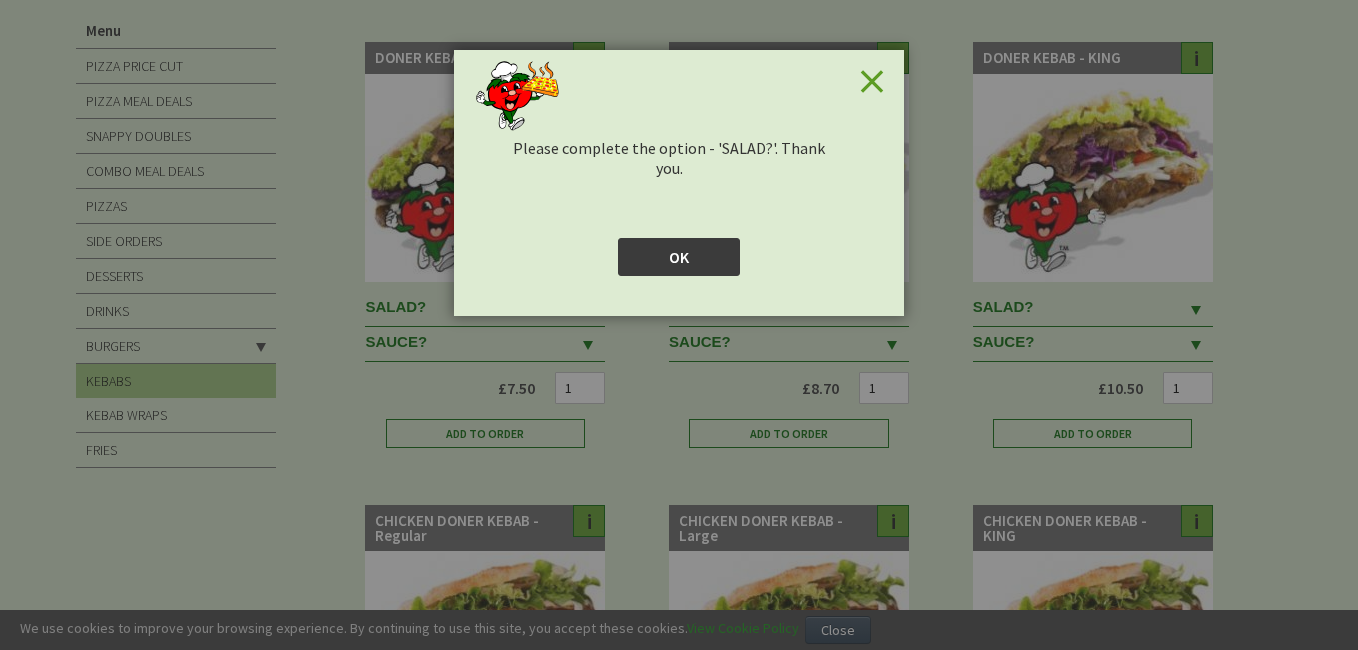 click on "OK" at bounding box center [679, 257] 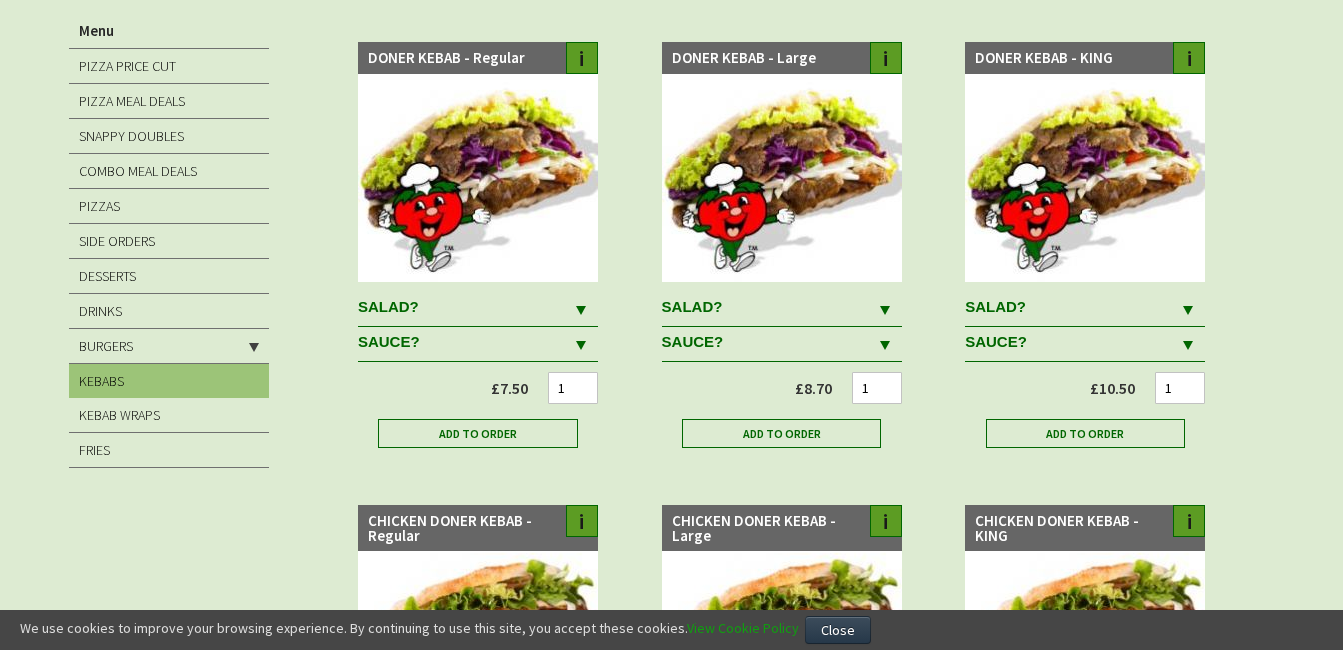 click at bounding box center [885, 310] 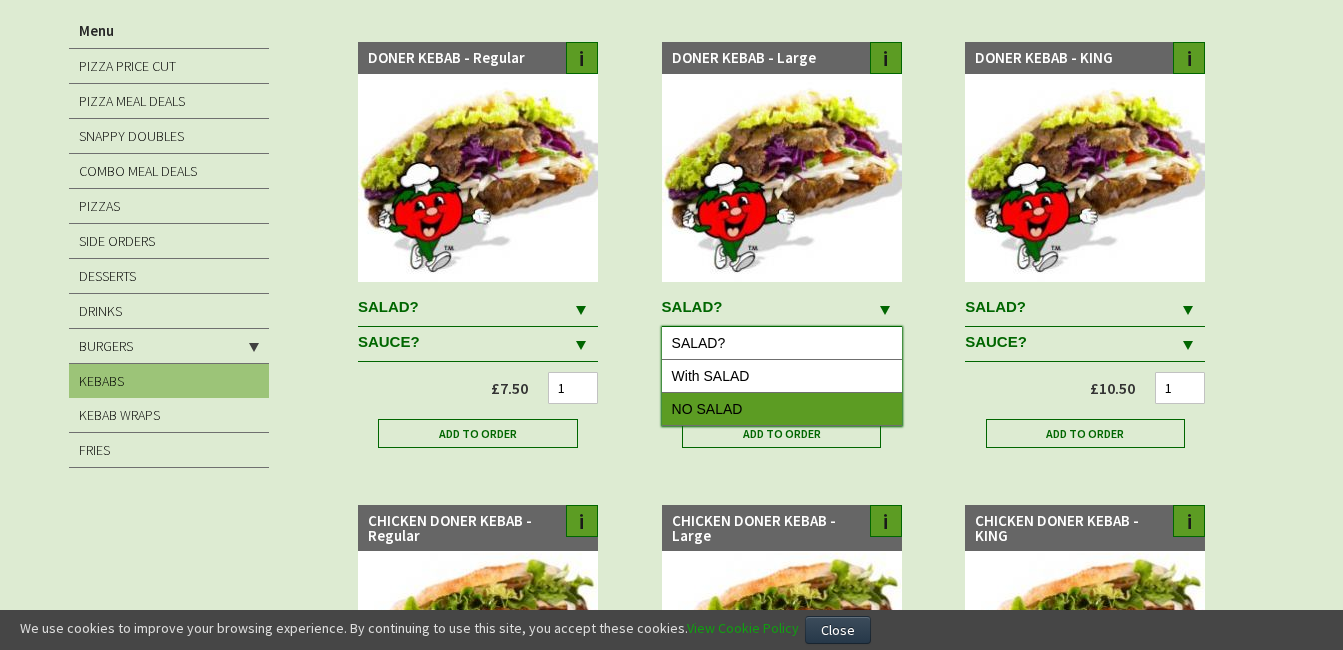 click on "NO SALAD" at bounding box center [782, 409] 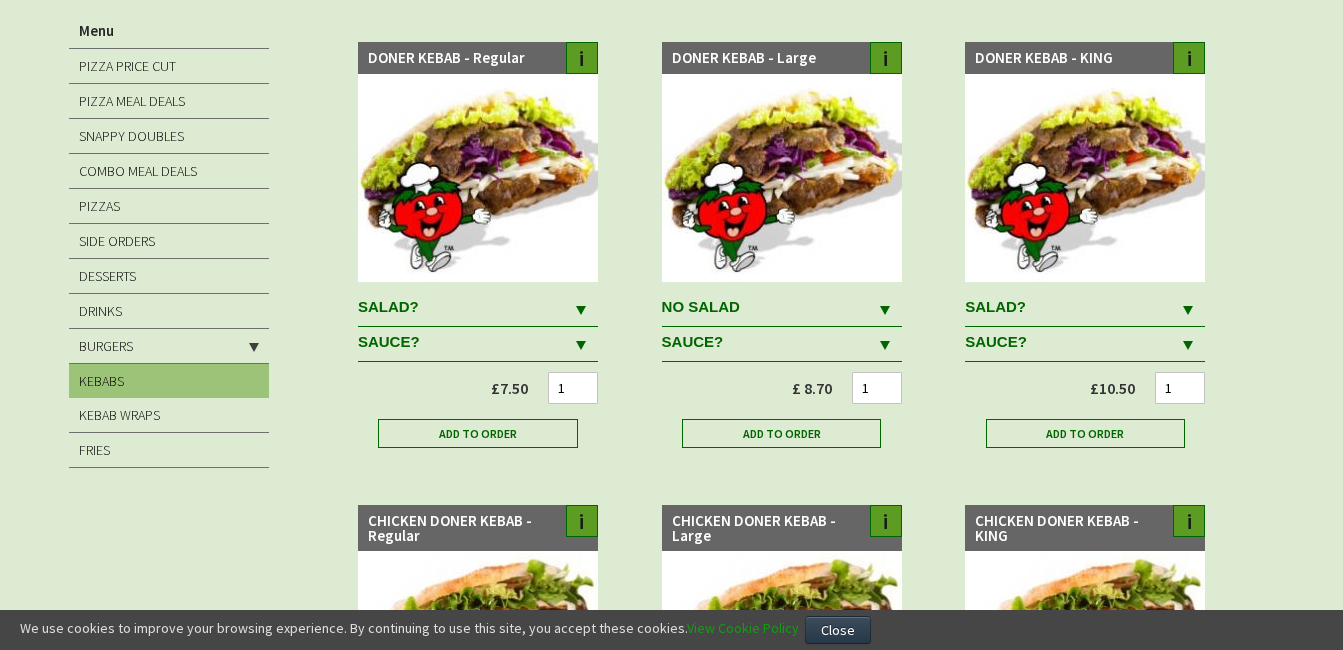click at bounding box center (885, 310) 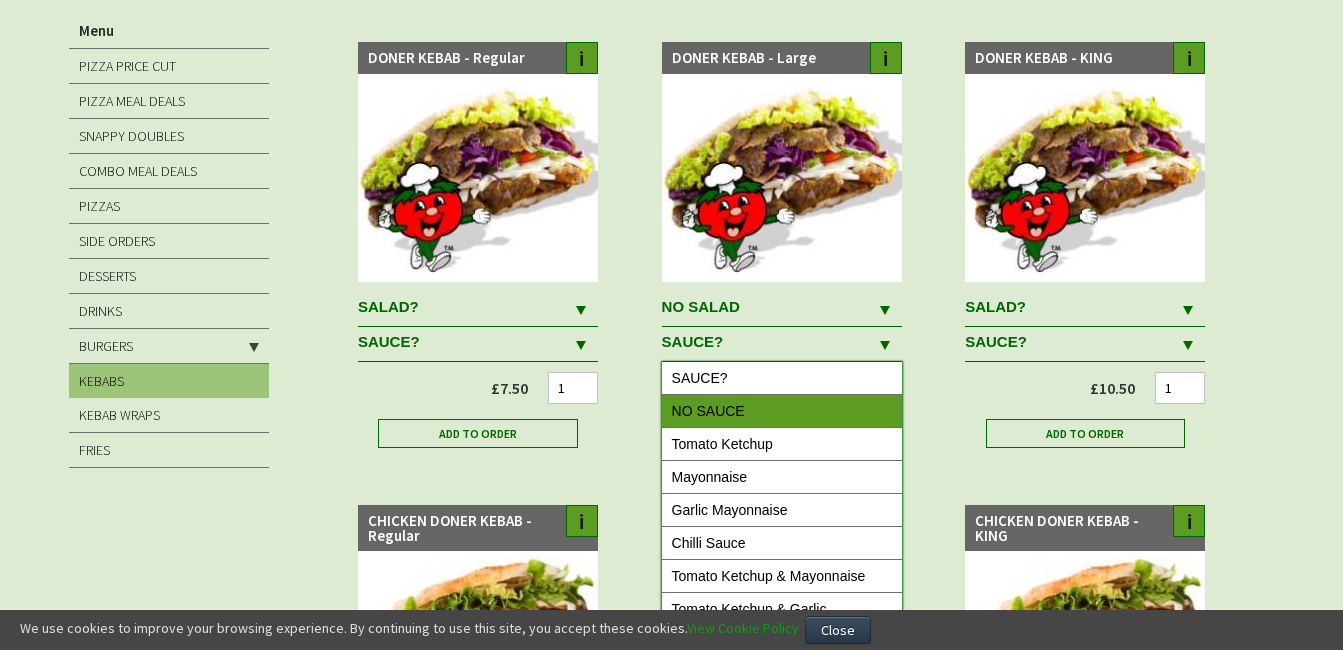 click on "NO SAUCE" at bounding box center (782, 411) 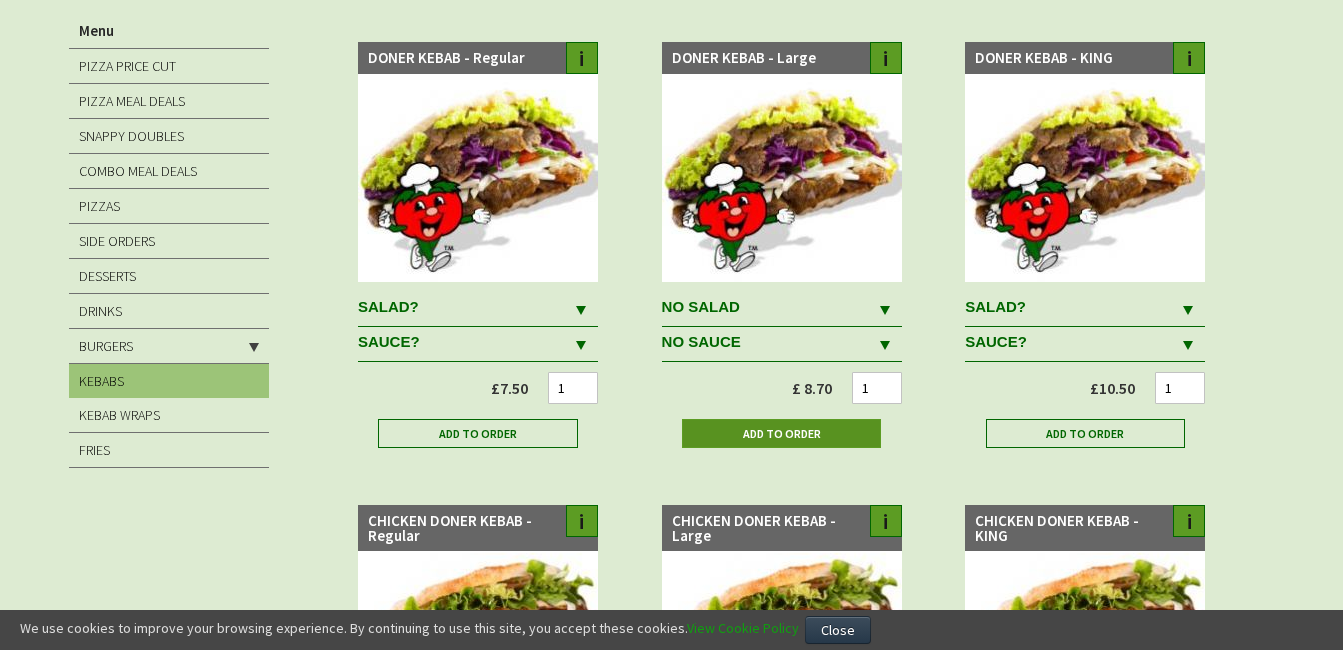 click on "Add to Order" at bounding box center (782, 433) 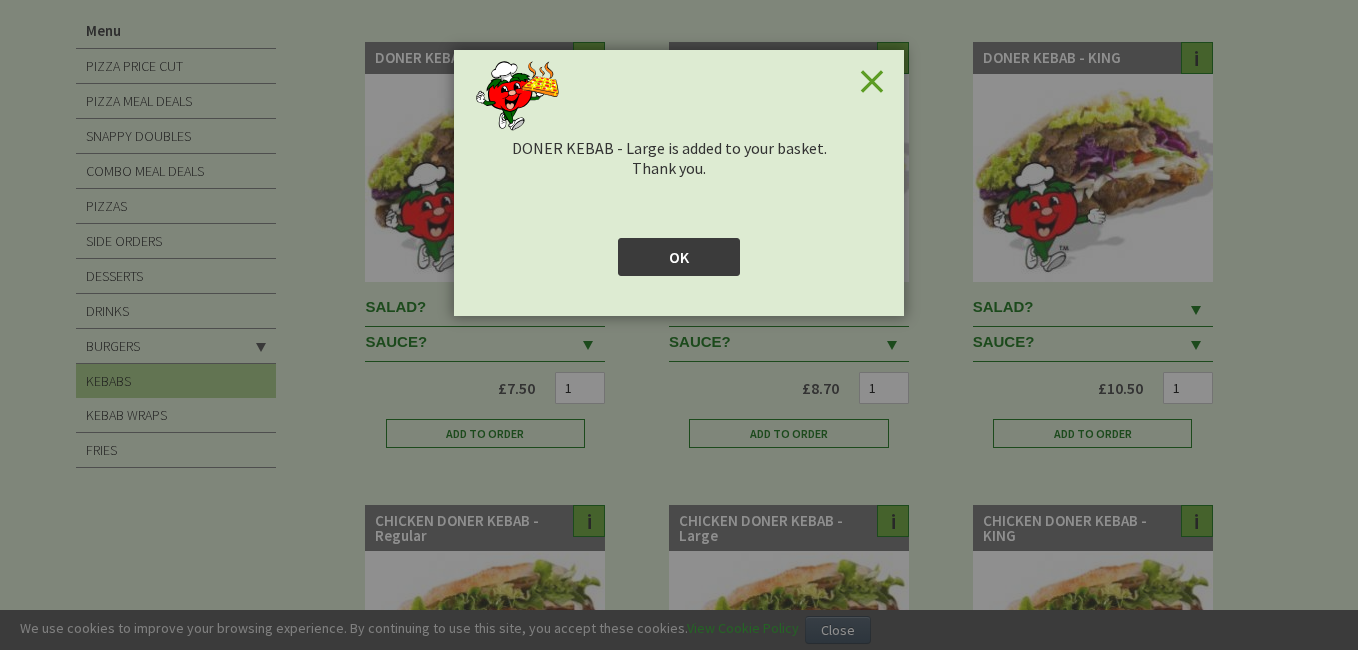 click on "OK" at bounding box center (679, 257) 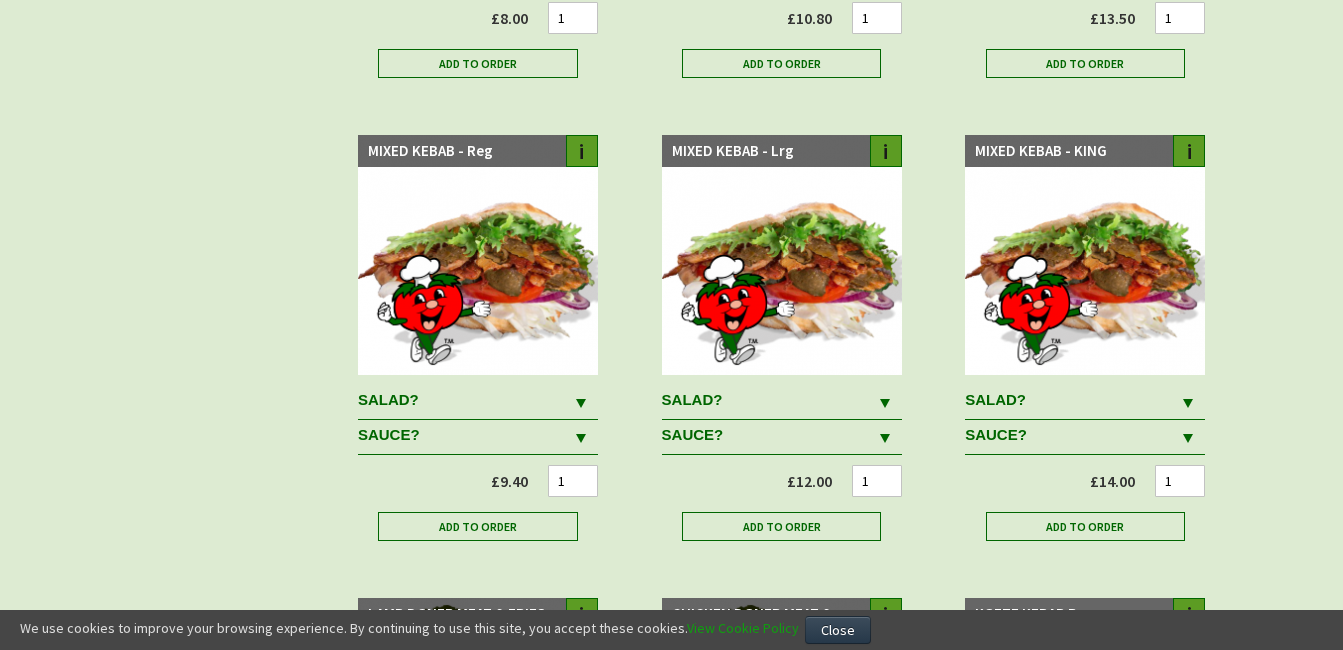 scroll, scrollTop: 1784, scrollLeft: 0, axis: vertical 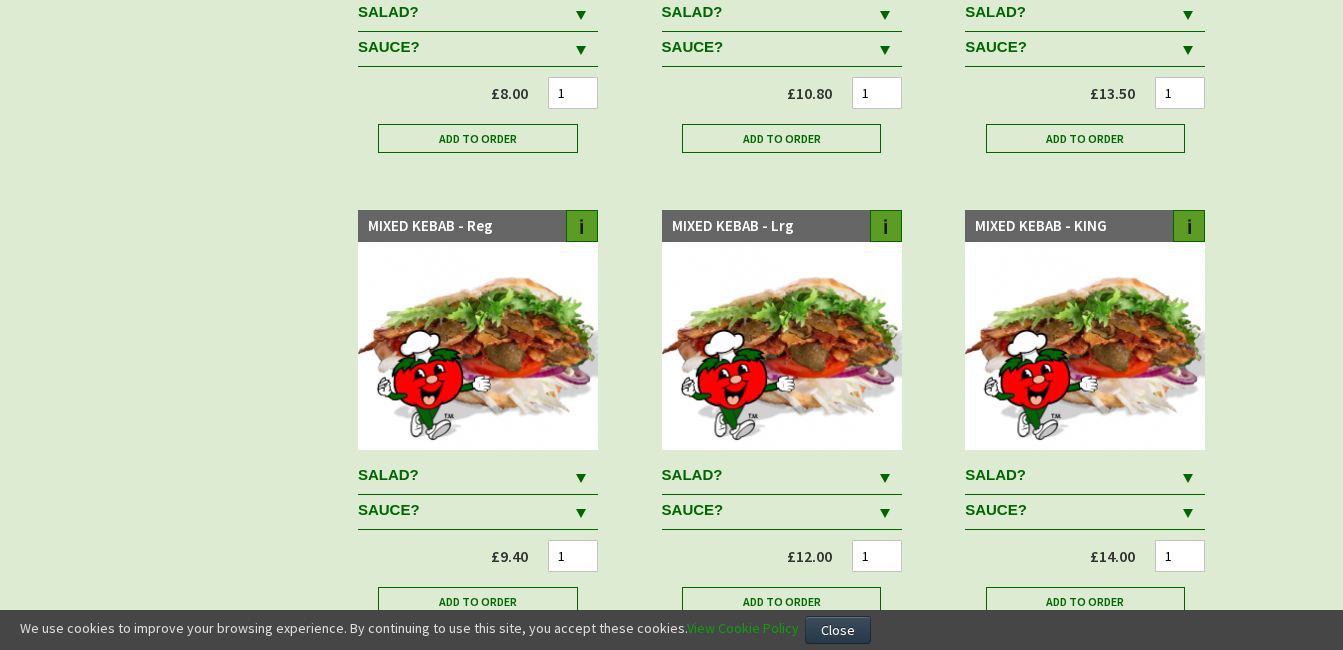 click at bounding box center [581, 478] 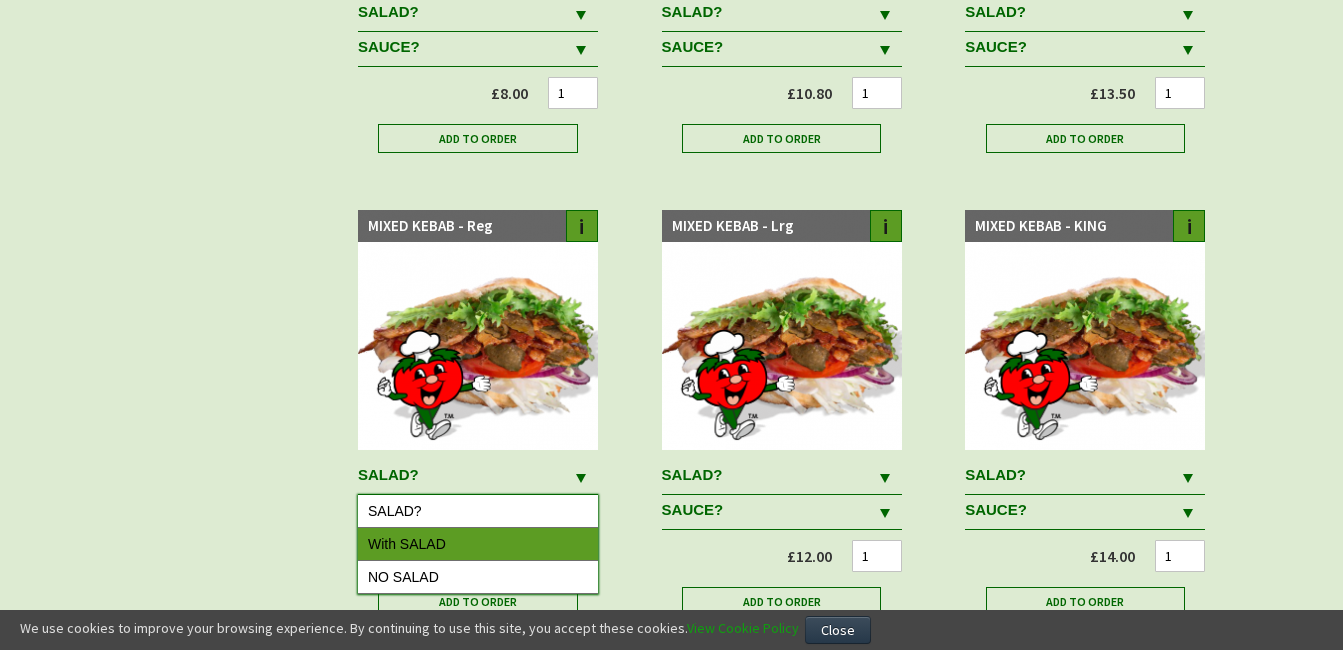 click on "With SALAD" at bounding box center [478, 544] 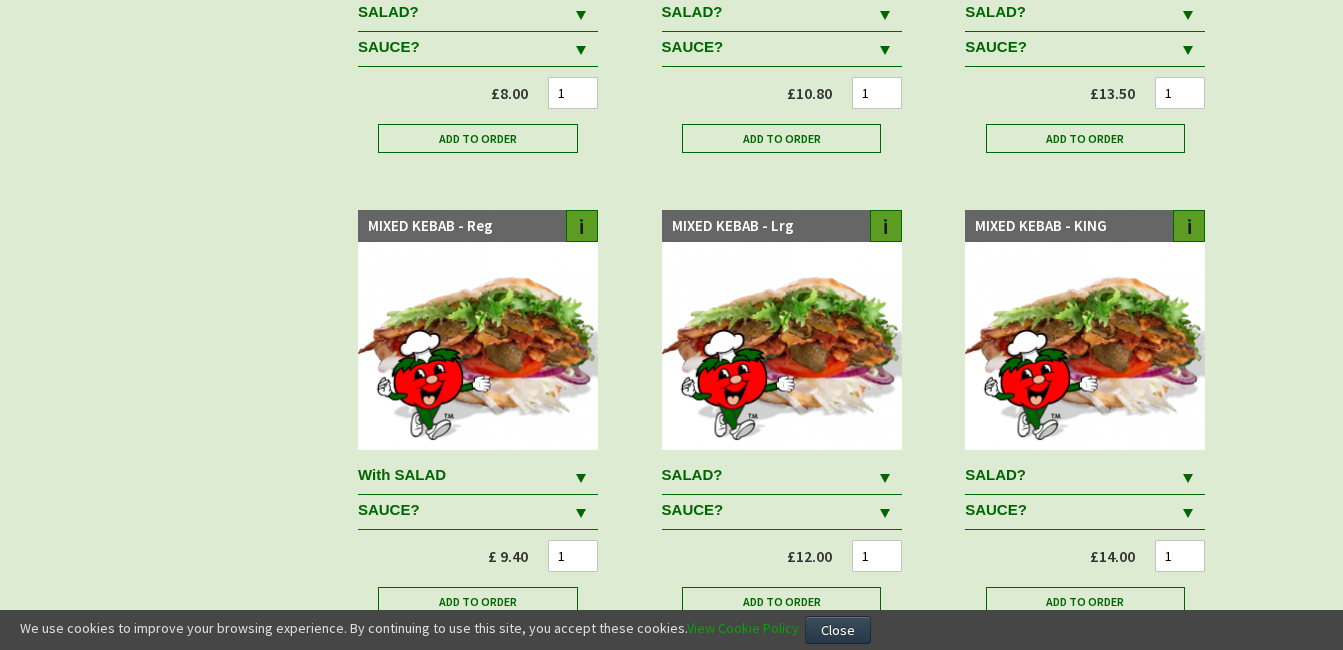 click at bounding box center (581, 478) 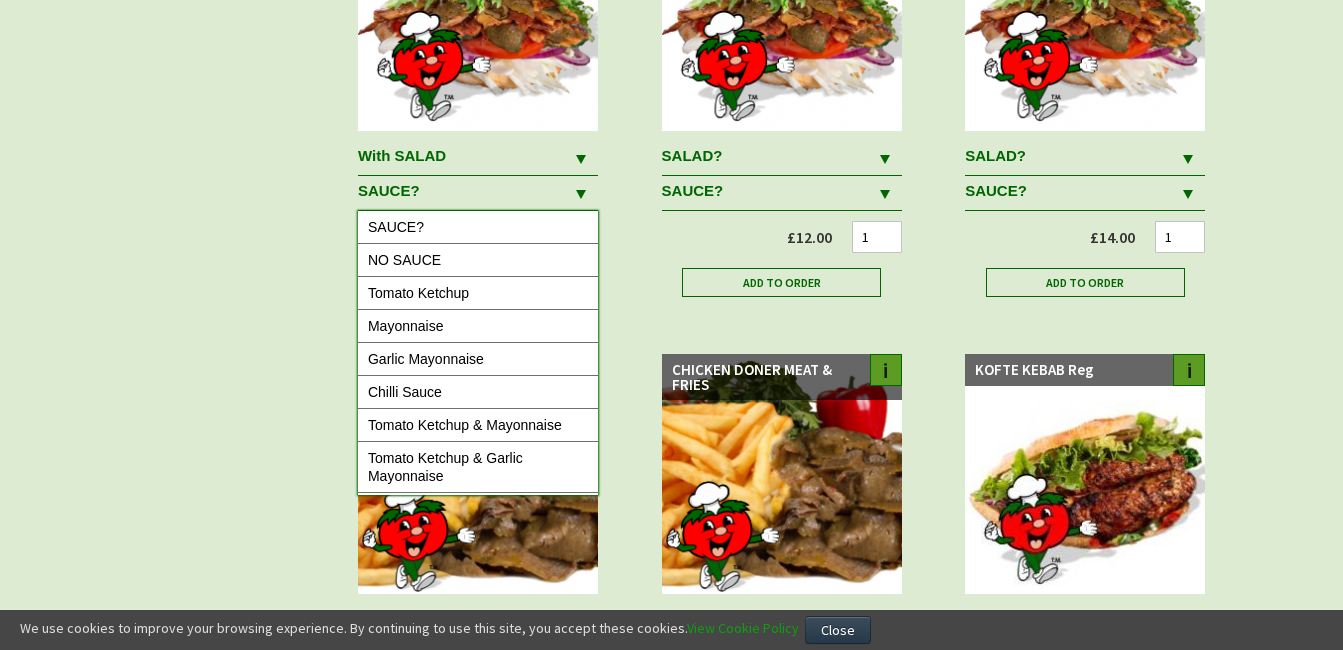 scroll, scrollTop: 2185, scrollLeft: 0, axis: vertical 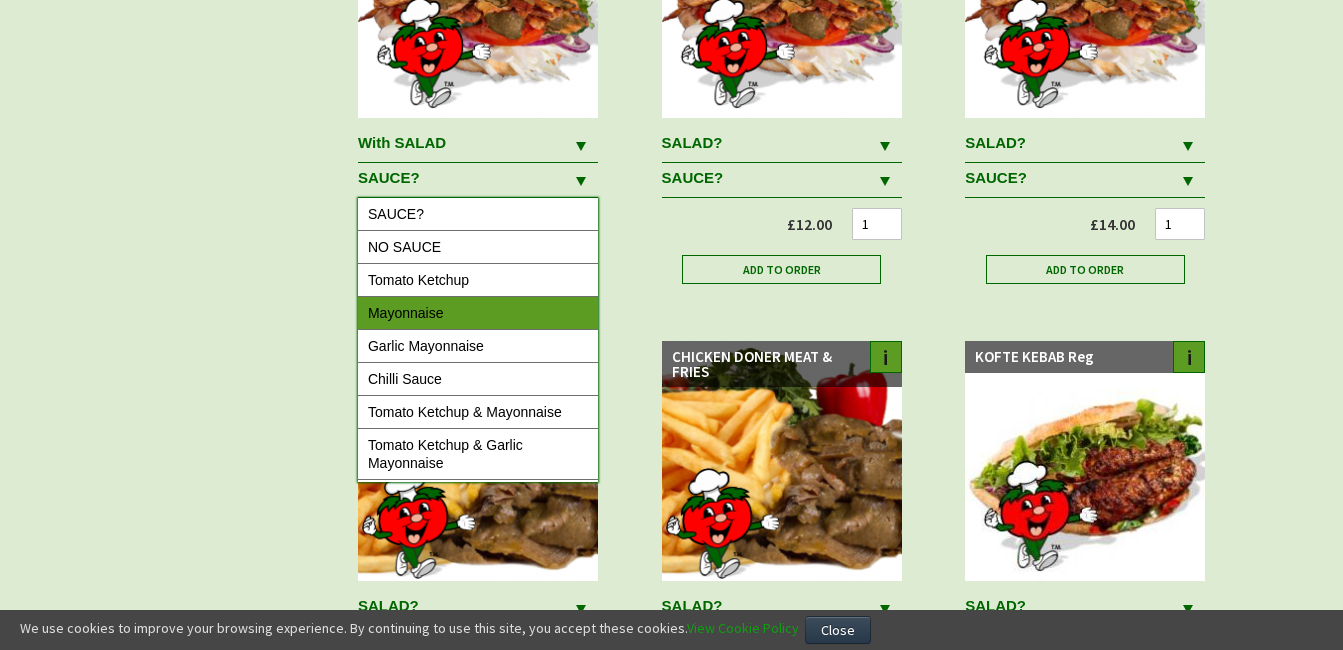 click on "Mayonnaise" at bounding box center [478, 313] 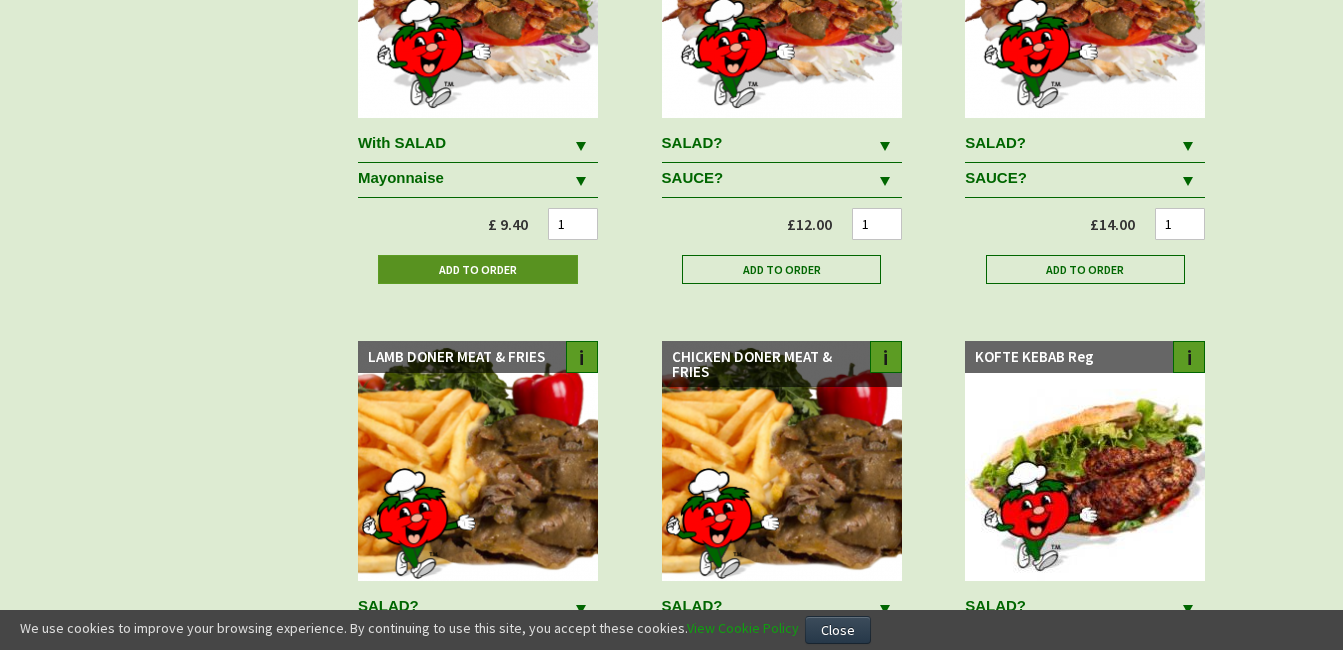 click on "Add to Order" at bounding box center (478, 269) 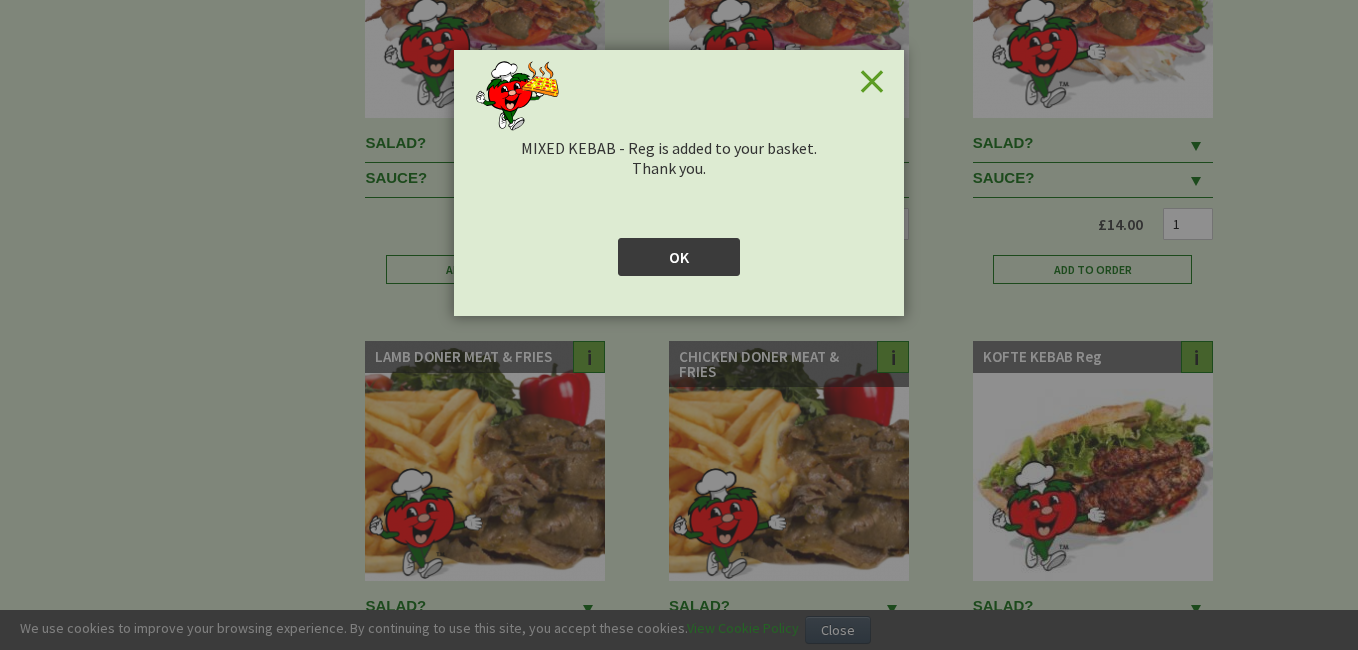 click on "OK" at bounding box center (679, 257) 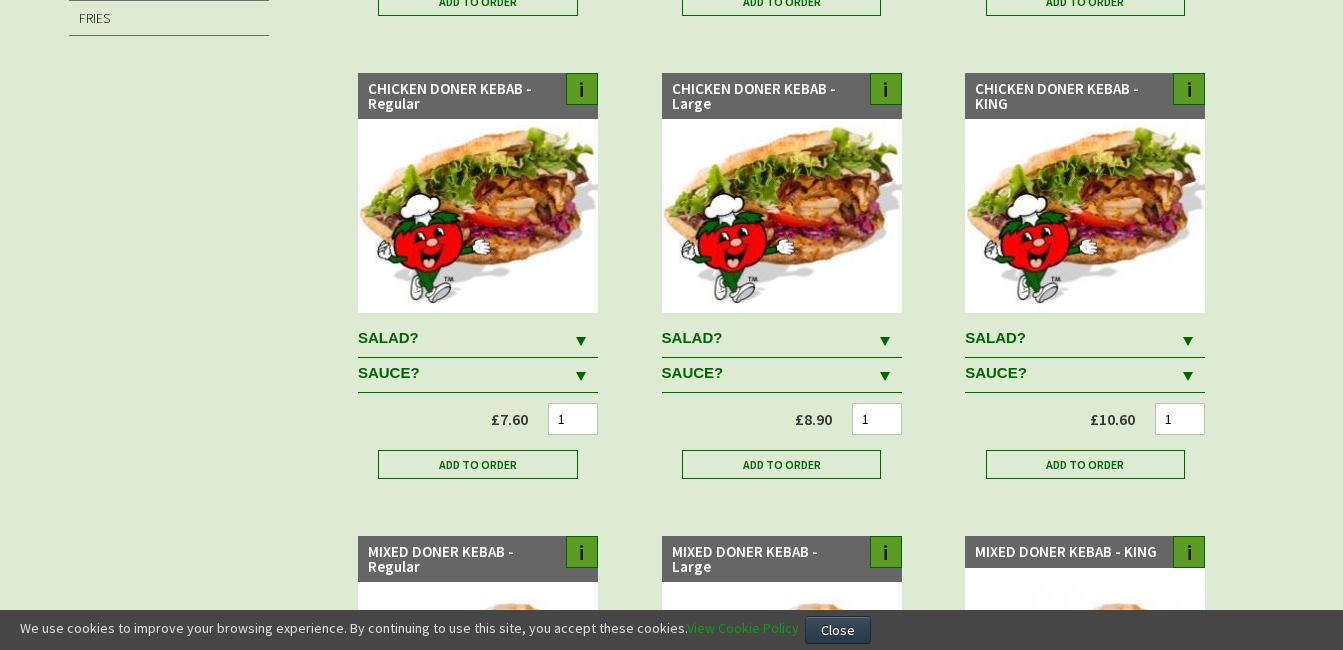 scroll, scrollTop: 0, scrollLeft: 0, axis: both 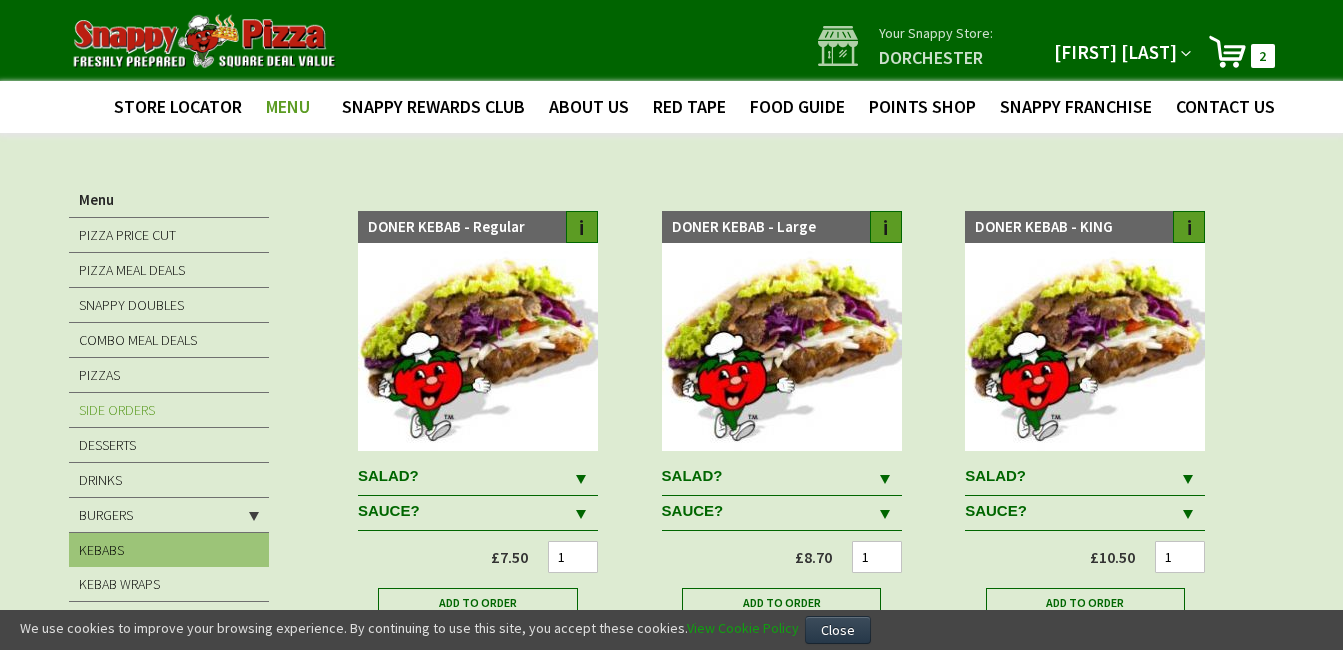 click on "SIDE ORDERS" at bounding box center [117, 410] 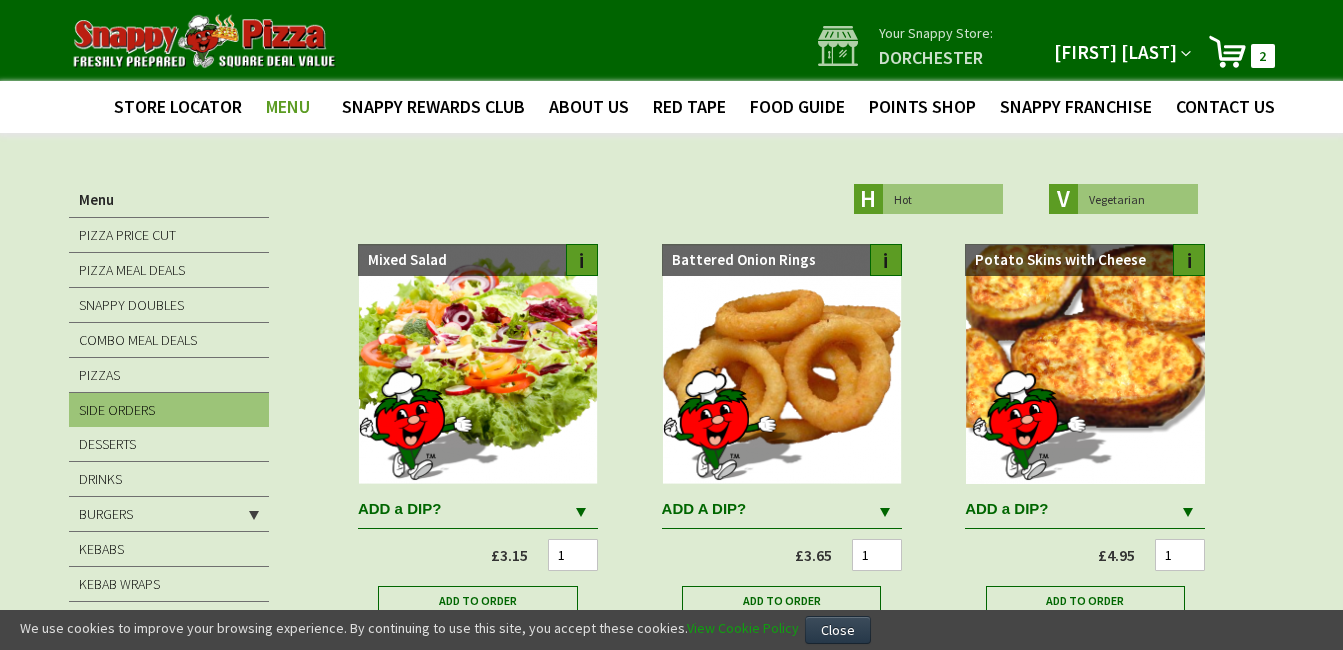 scroll, scrollTop: 0, scrollLeft: 0, axis: both 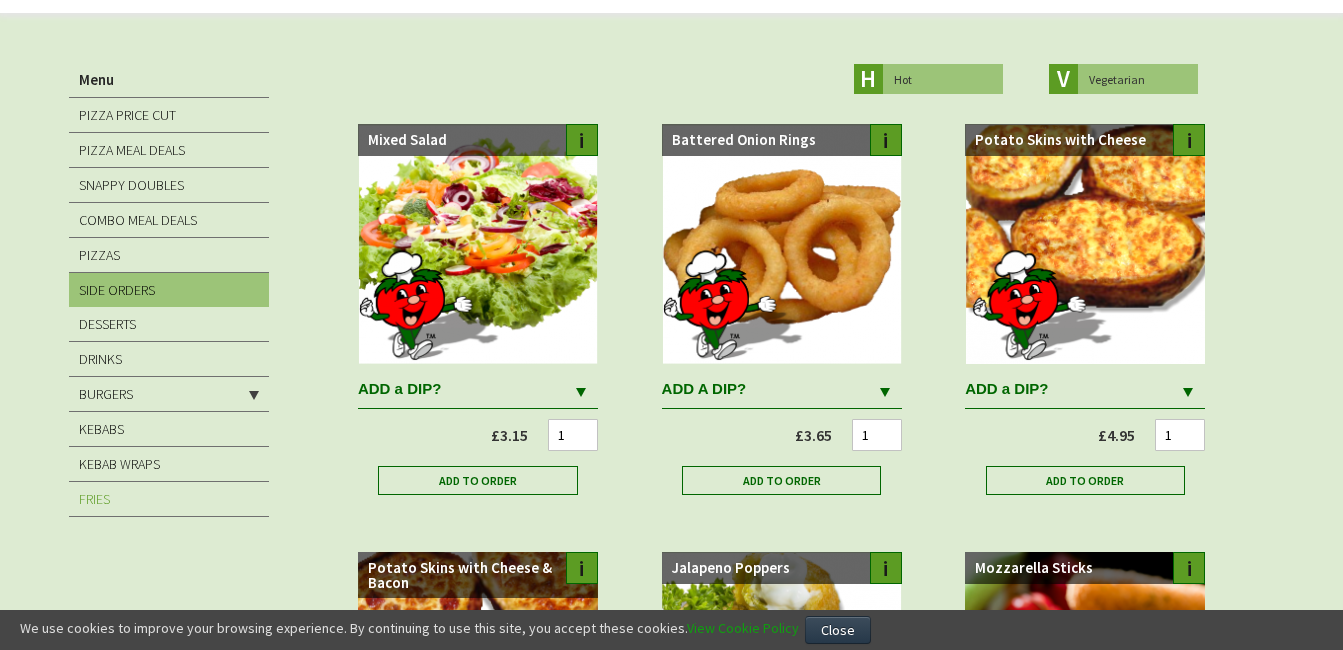 click on "FRIES" at bounding box center (169, 499) 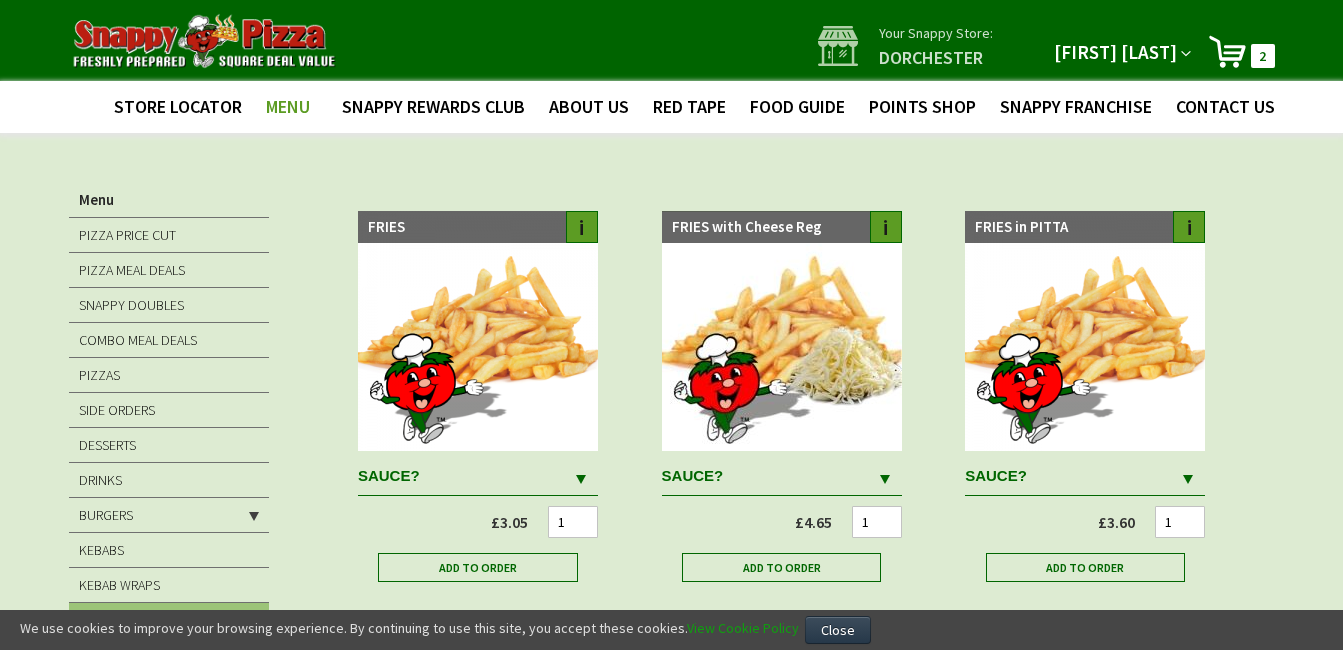scroll, scrollTop: 0, scrollLeft: 0, axis: both 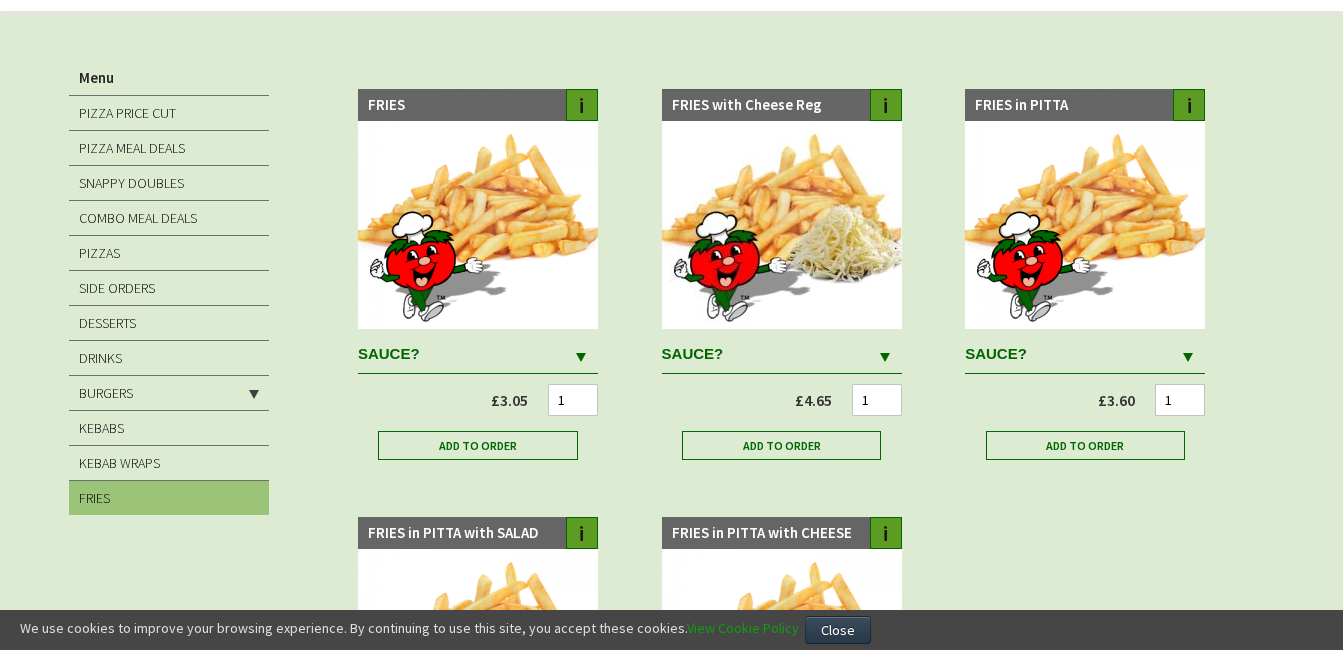 click at bounding box center [581, 357] 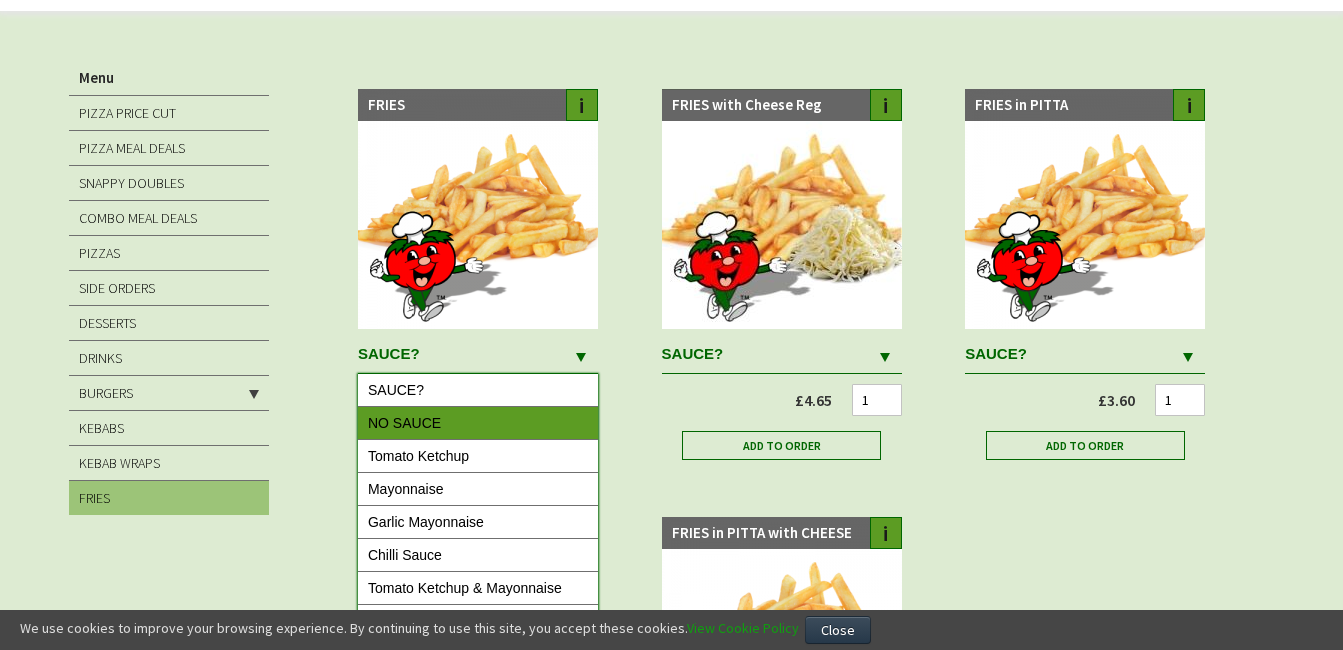 drag, startPoint x: 582, startPoint y: 356, endPoint x: 458, endPoint y: 418, distance: 138.63622 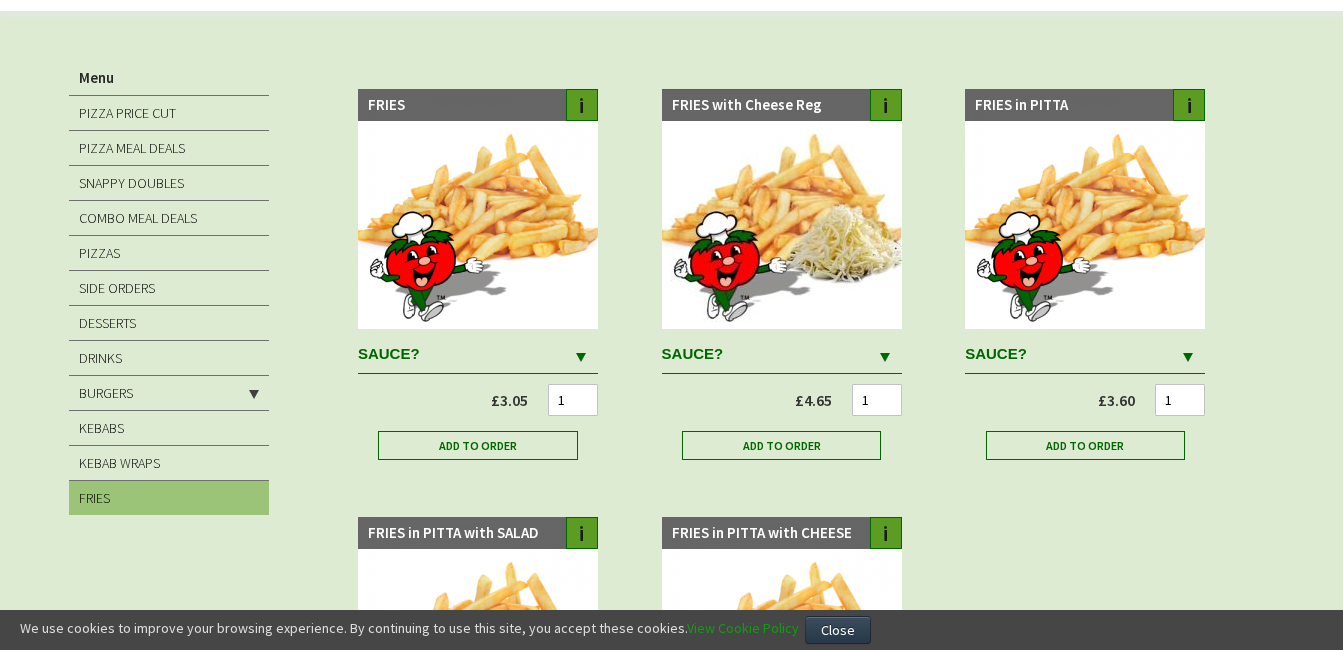 drag, startPoint x: 458, startPoint y: 418, endPoint x: 446, endPoint y: 382, distance: 37.94733 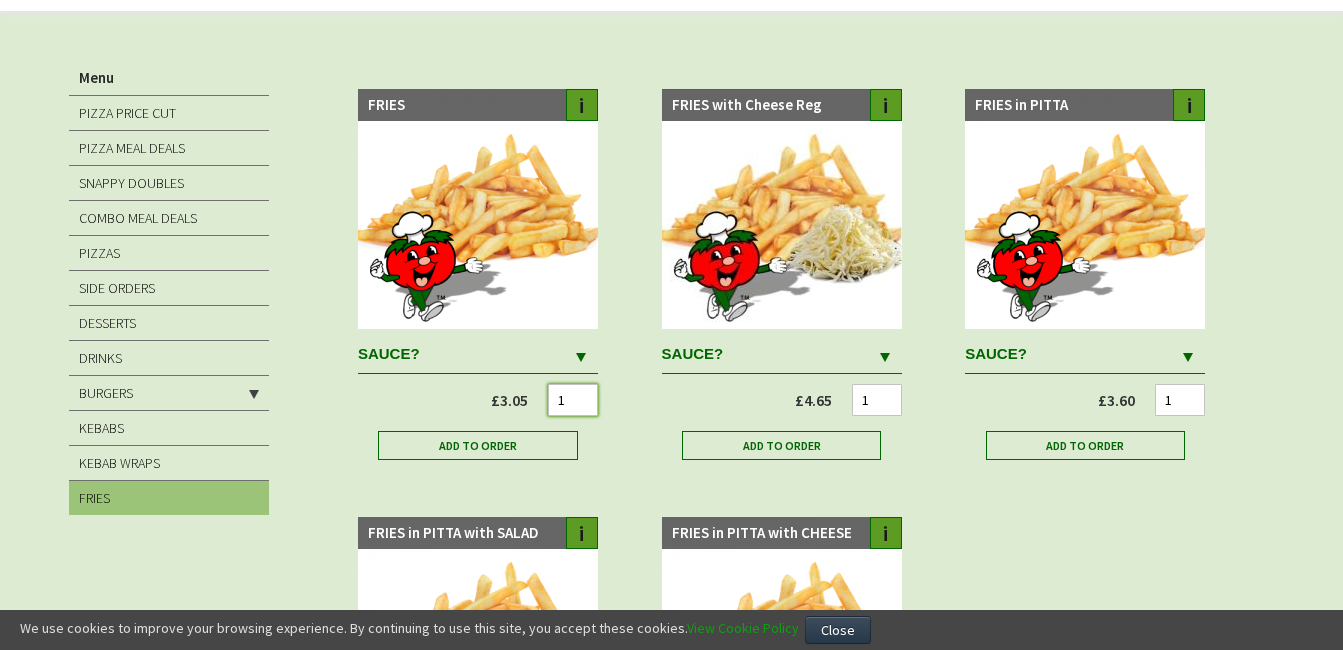 click on "1" at bounding box center (573, 400) 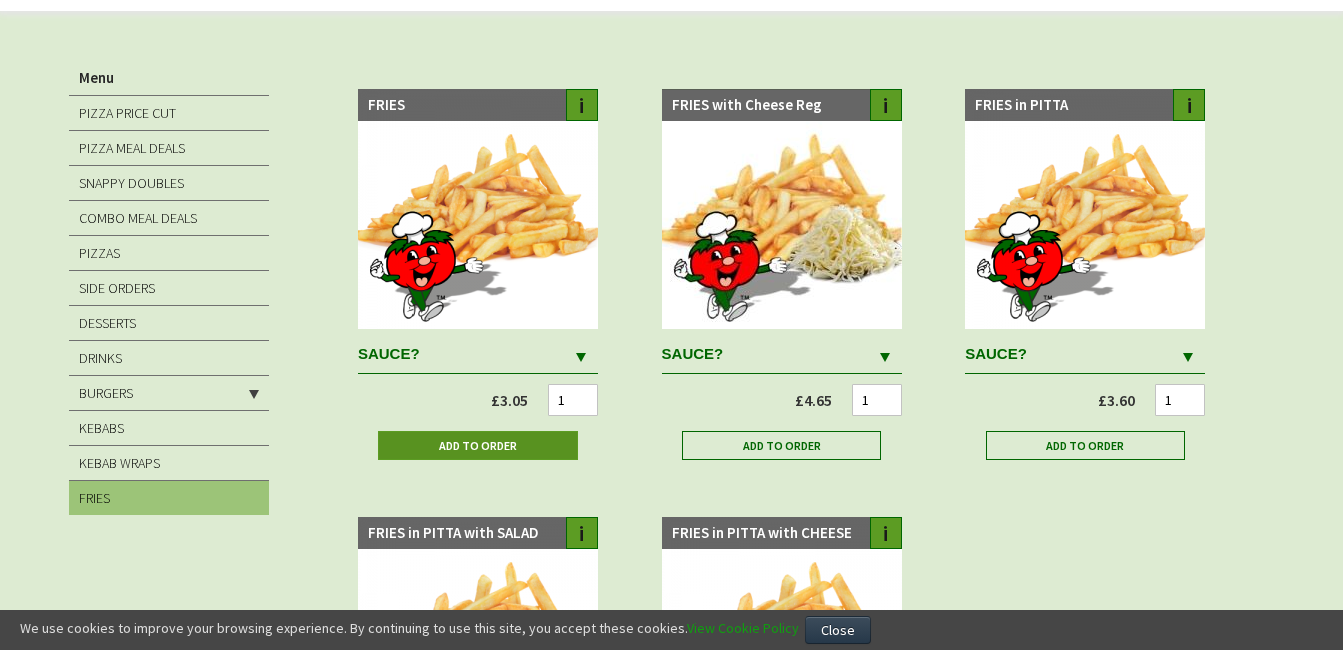 click on "Add to Order" at bounding box center [478, 445] 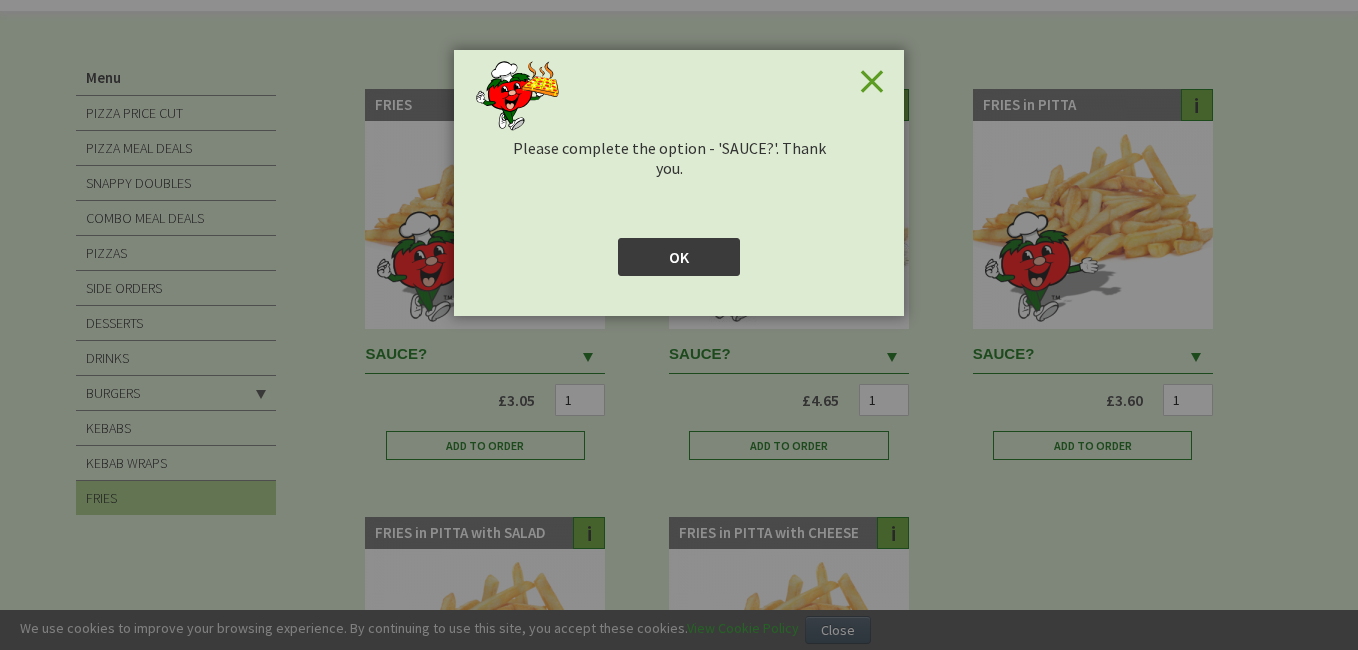 click on "OK" at bounding box center [679, 257] 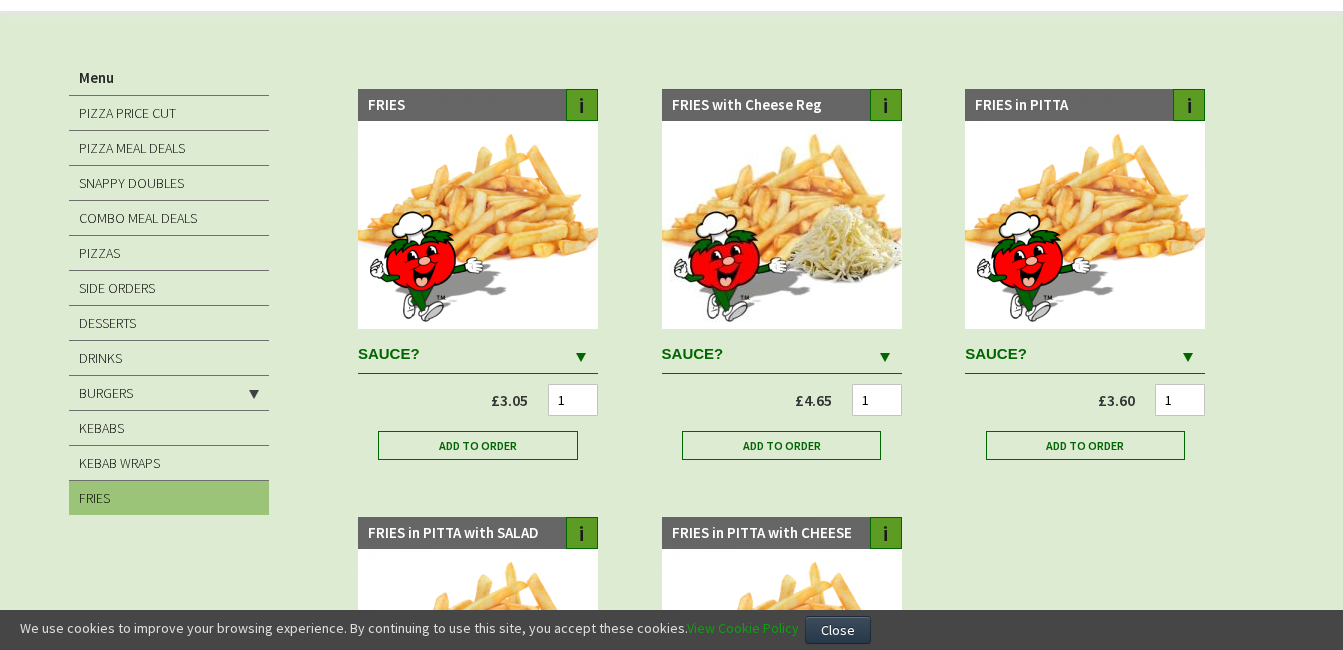 click at bounding box center [581, 357] 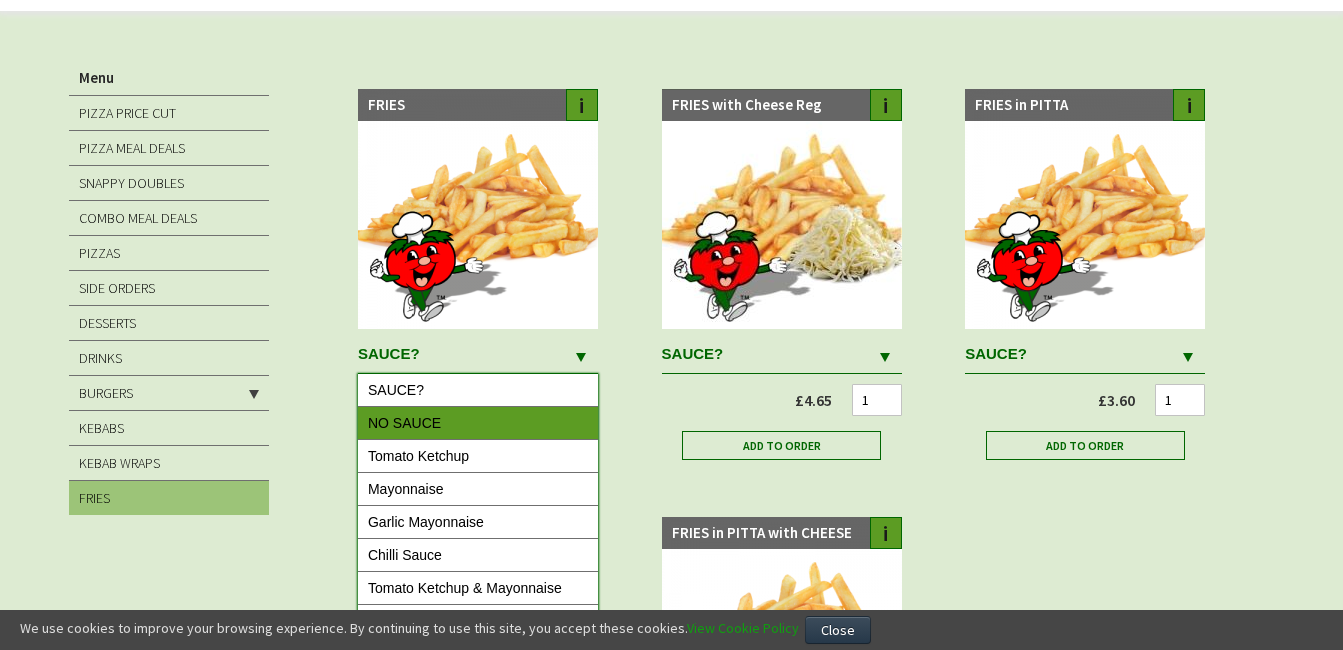 click on "NO SAUCE" at bounding box center [478, 423] 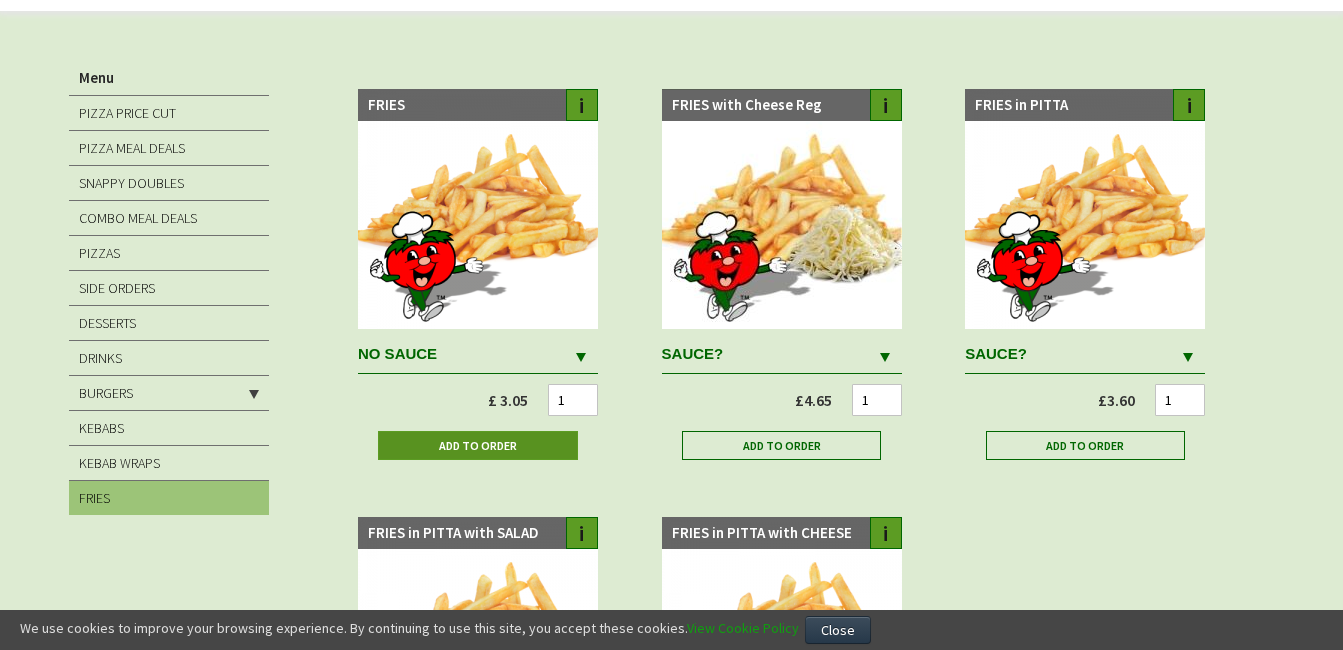 click on "Add to Order" at bounding box center [478, 445] 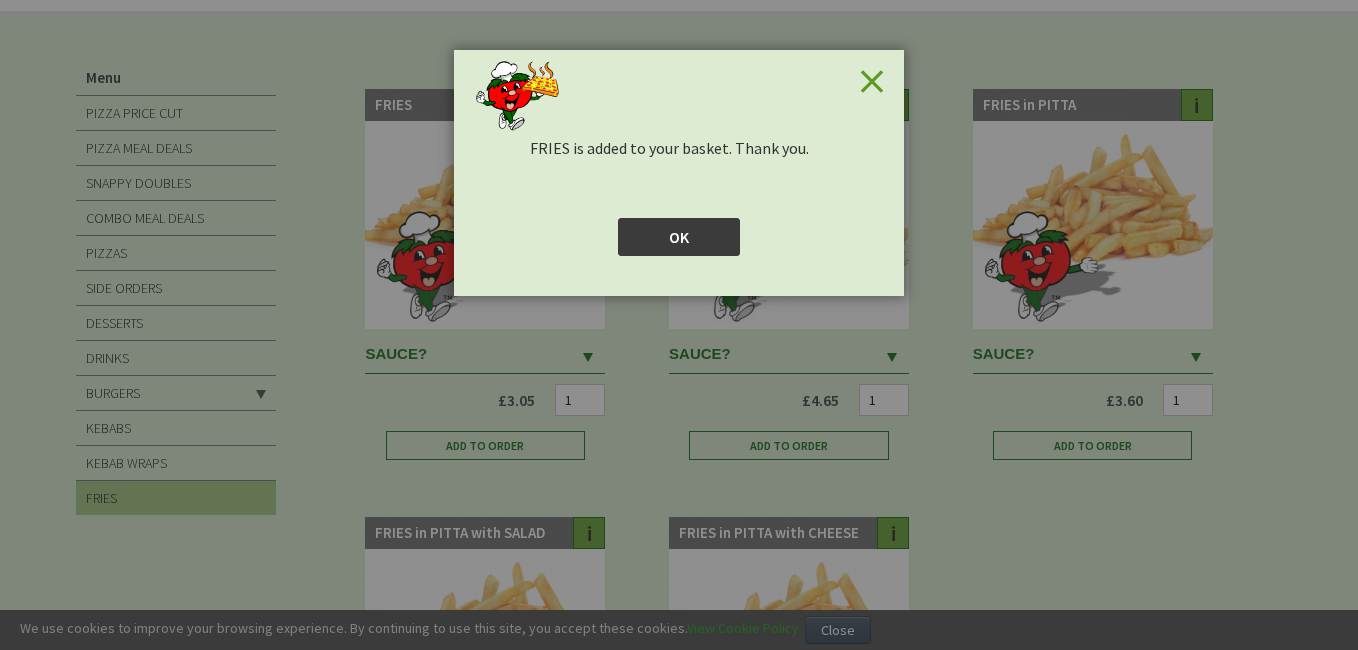 click on "OK" at bounding box center [679, 237] 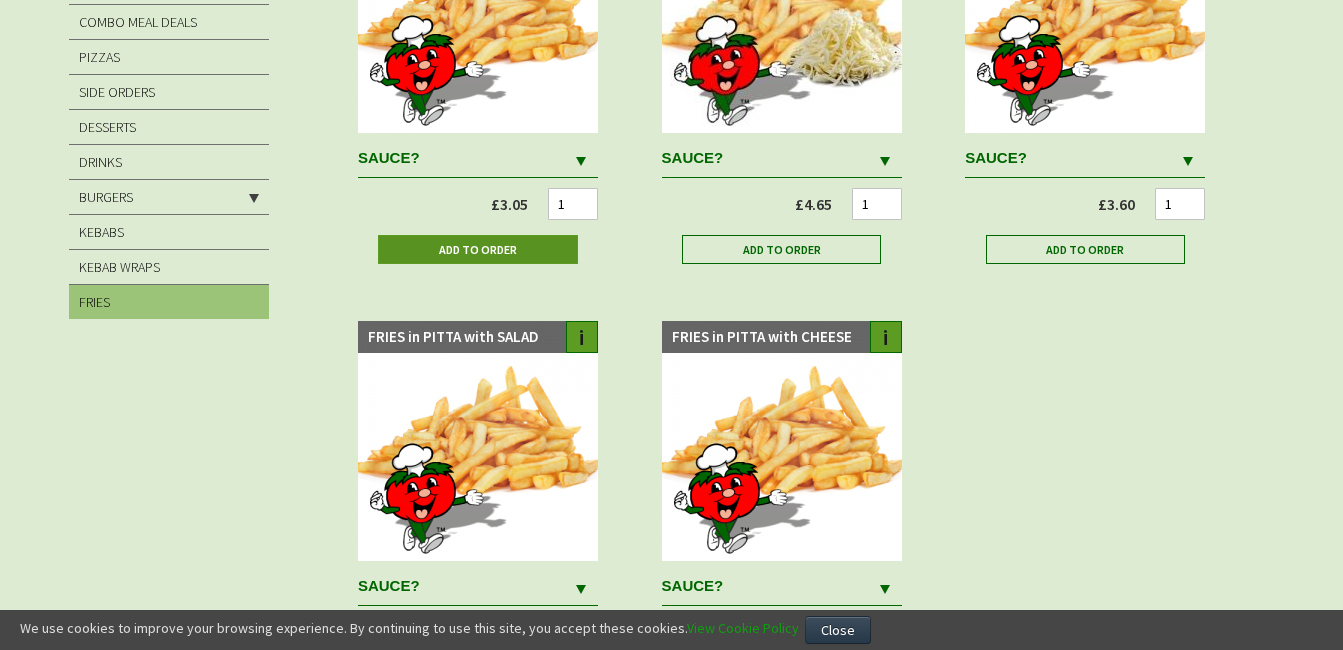 scroll, scrollTop: 309, scrollLeft: 0, axis: vertical 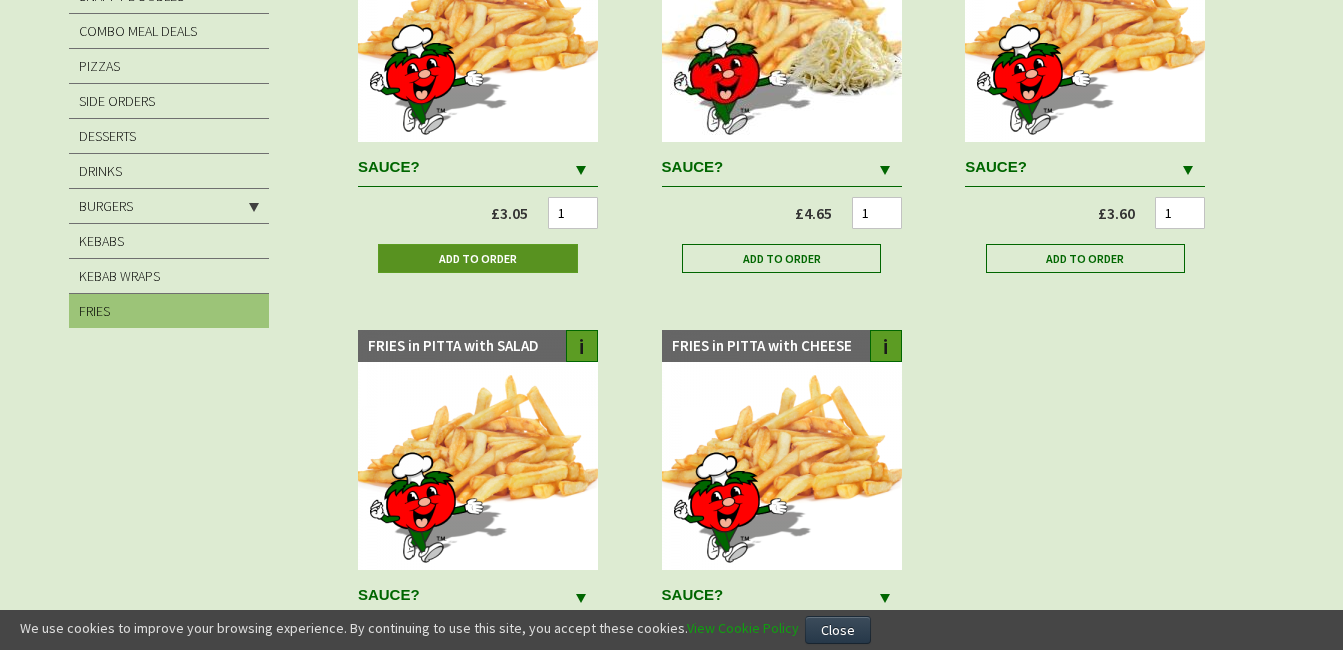 click on "Add to Order" at bounding box center [478, 258] 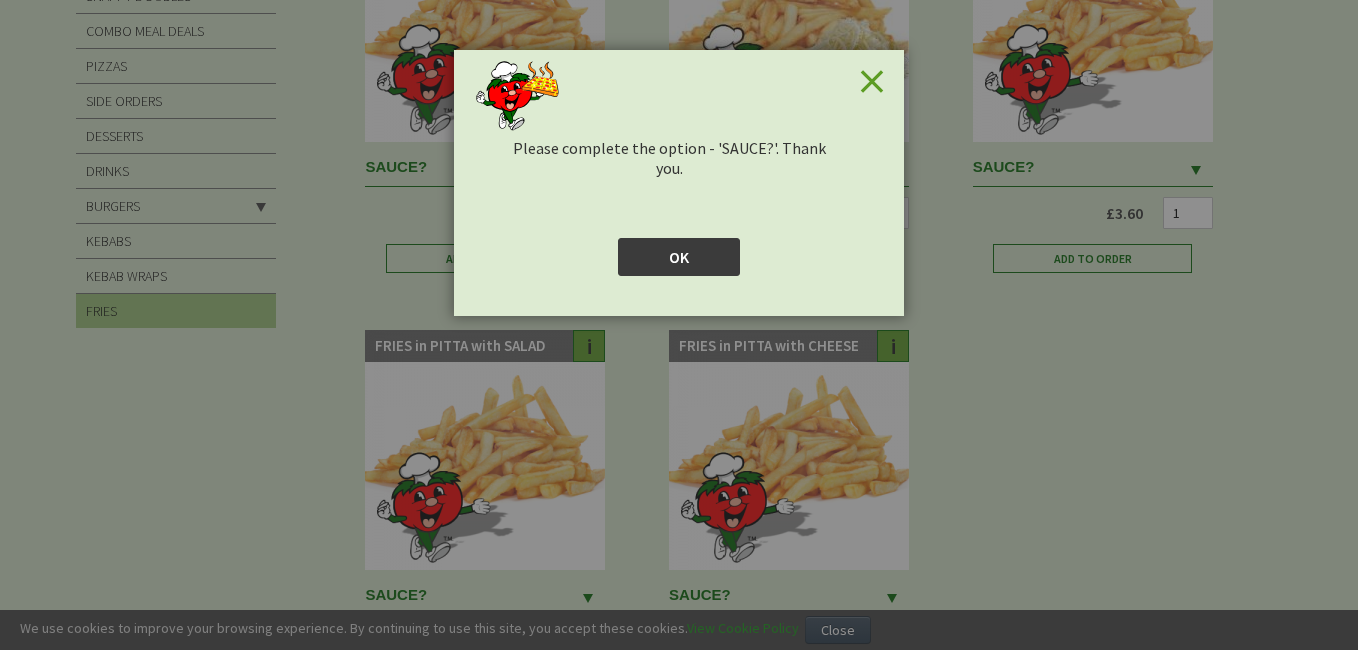 click on "OK" at bounding box center (679, 257) 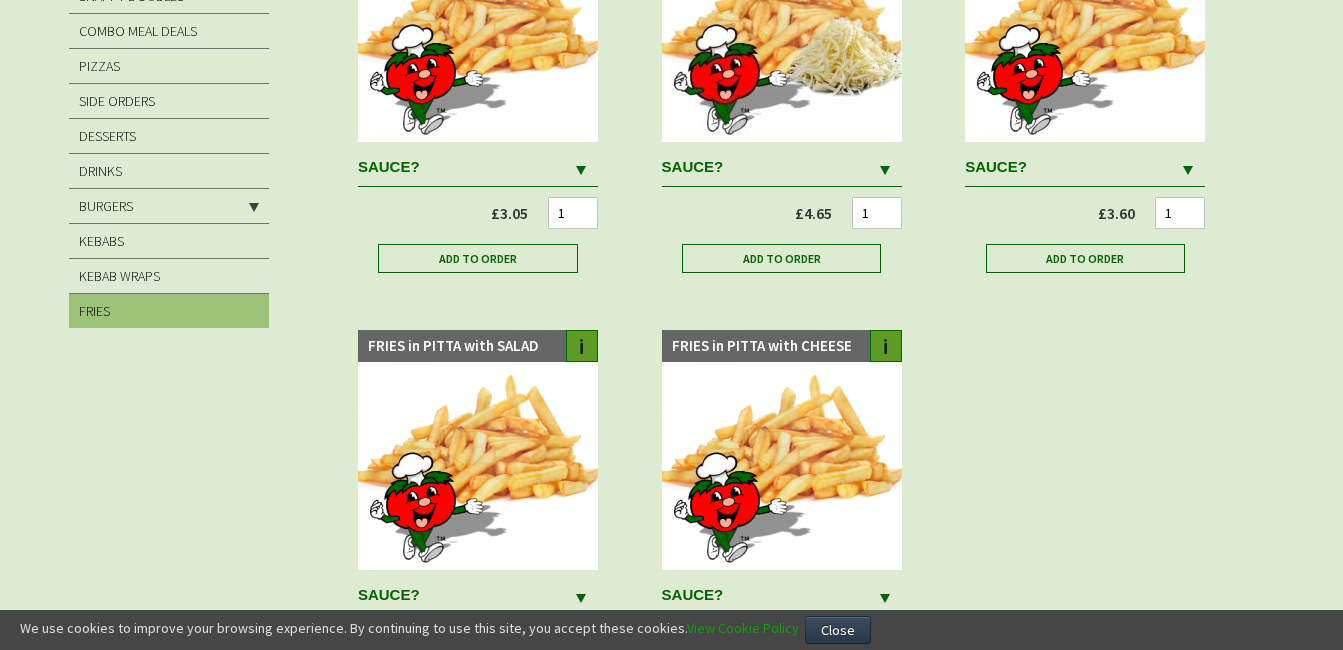 click at bounding box center (581, 170) 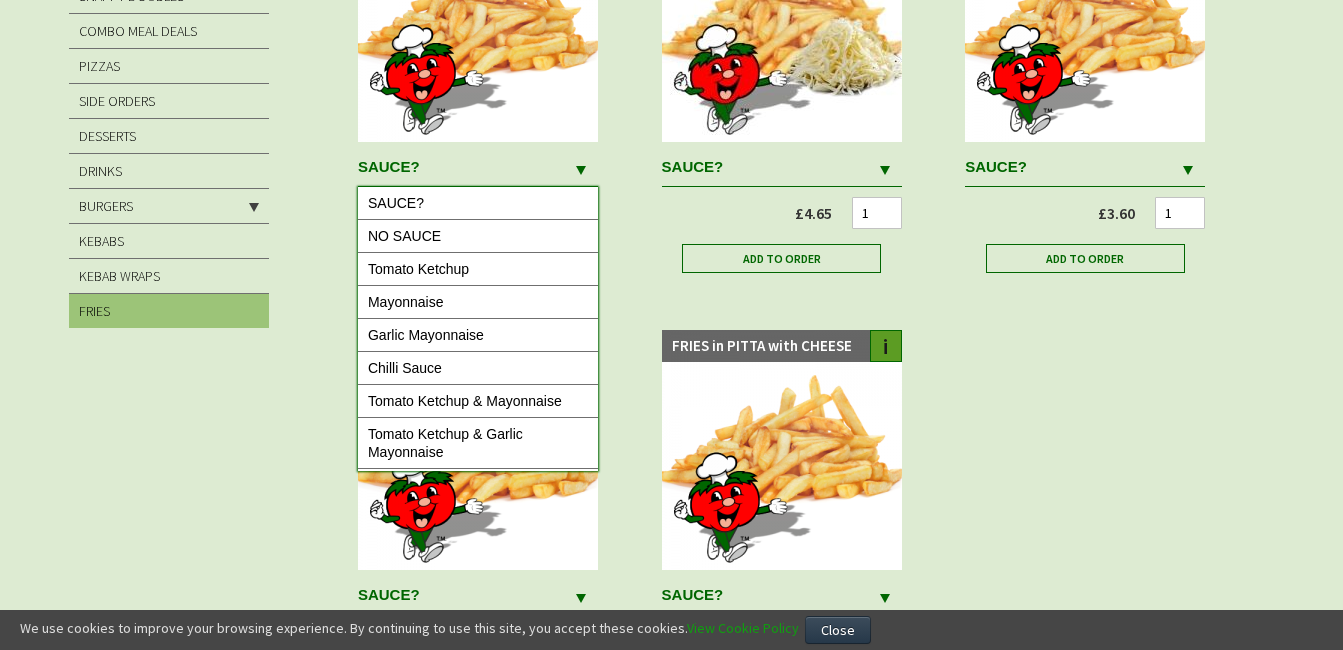 click at bounding box center [581, 170] 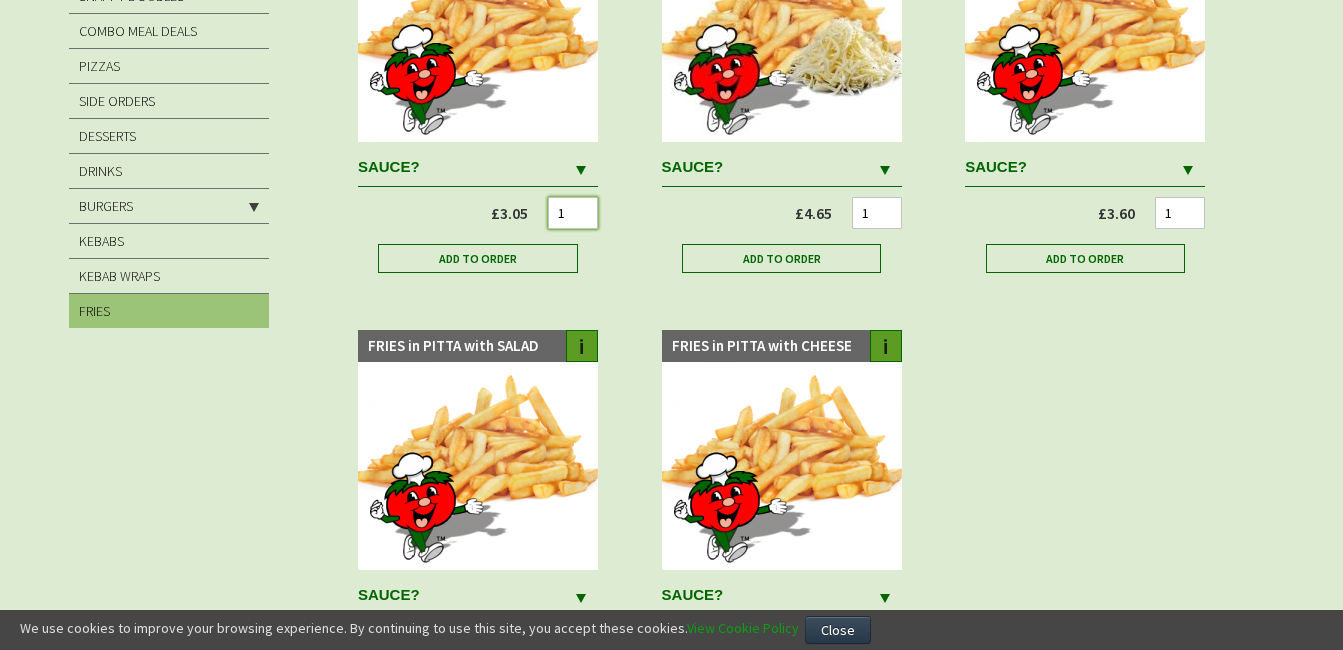 click on "1" at bounding box center [573, 213] 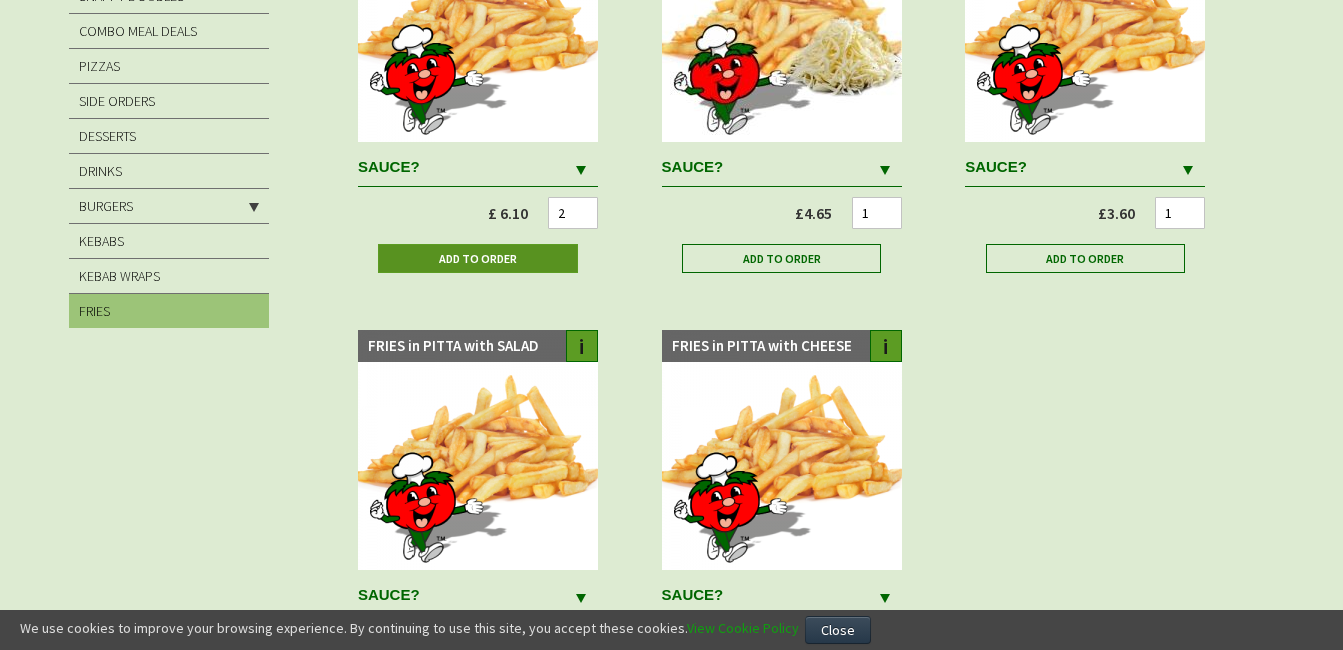 click on "Add to Order" at bounding box center [478, 258] 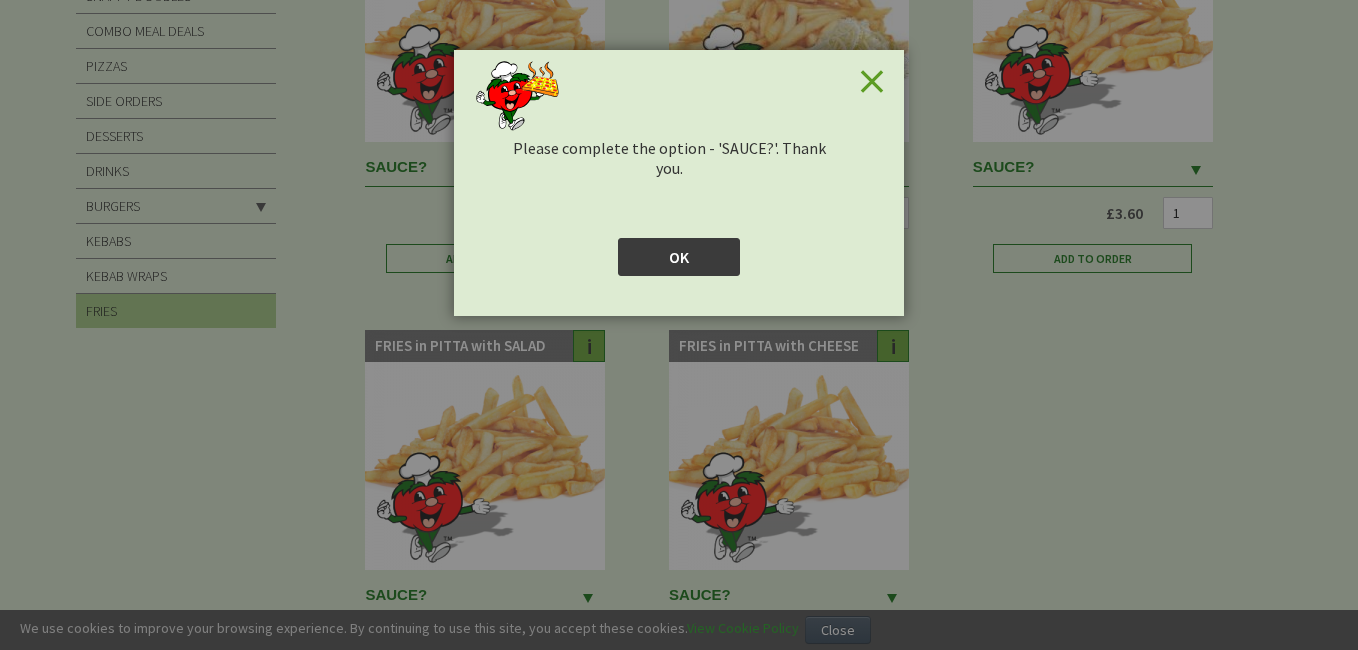 click on "OK" at bounding box center (679, 257) 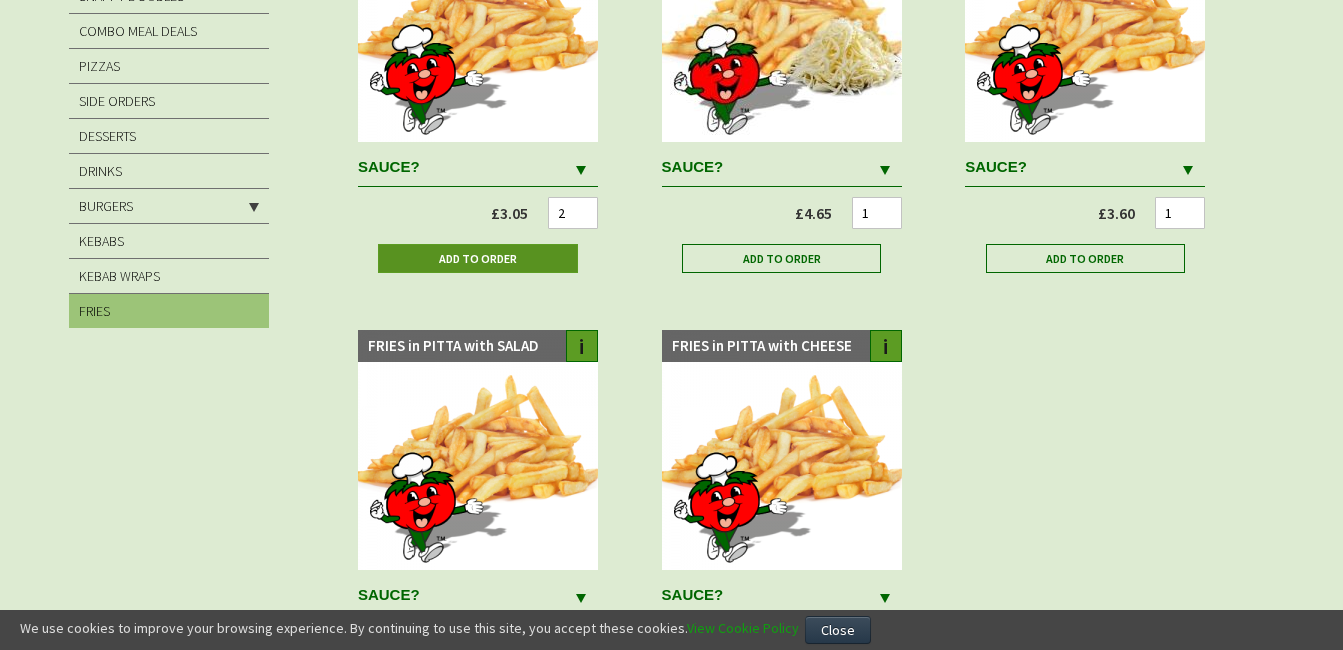 click on "Add to Order" at bounding box center (478, 258) 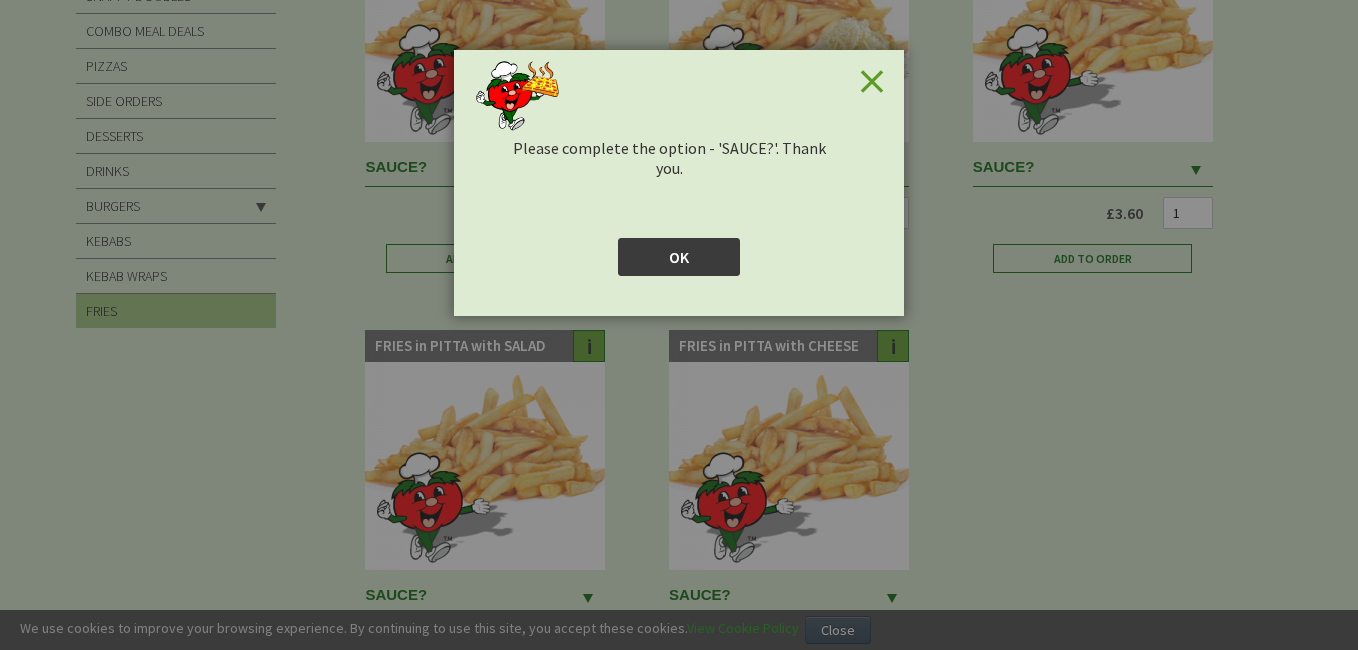 click on "OK" at bounding box center [679, 257] 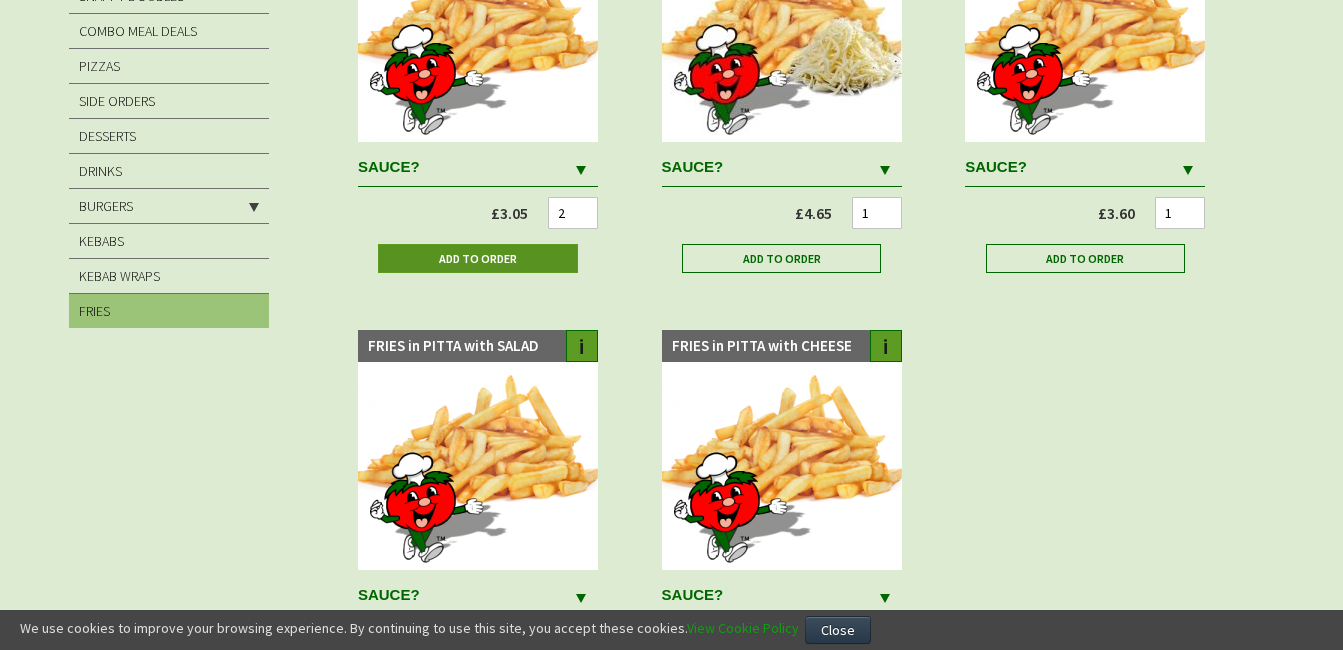 click on "Add to Order" at bounding box center (478, 258) 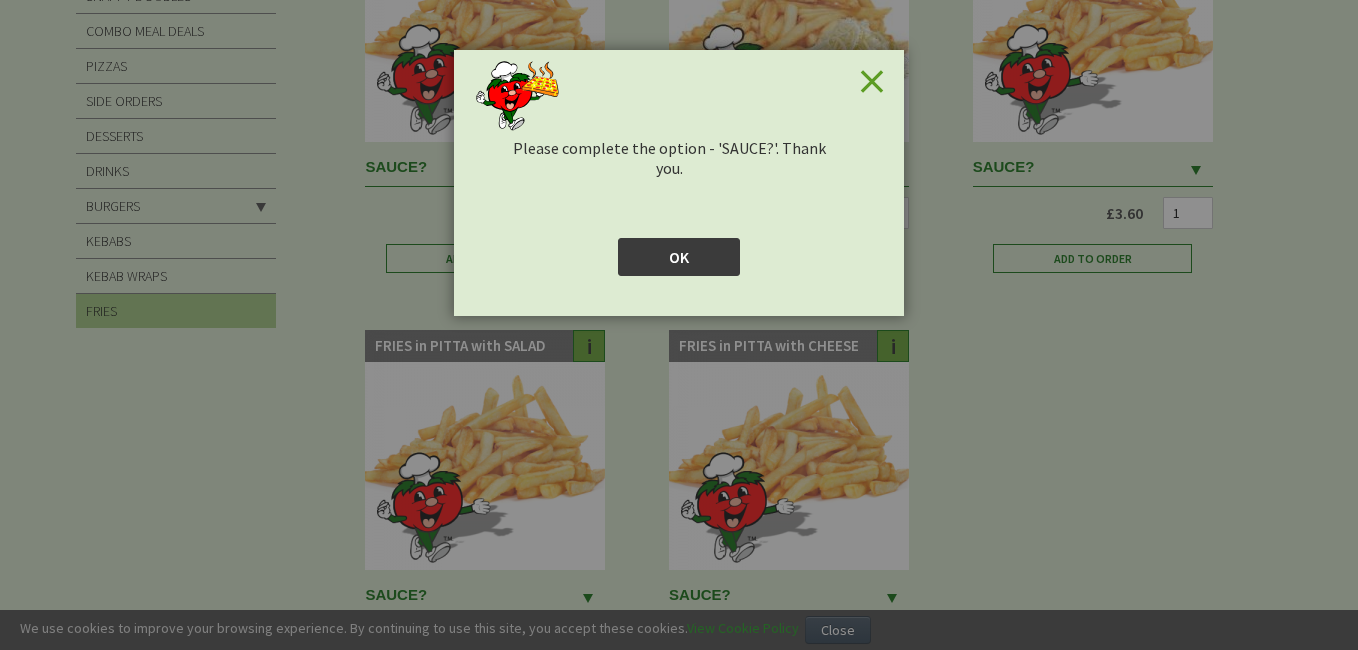 click on "OK" at bounding box center (679, 257) 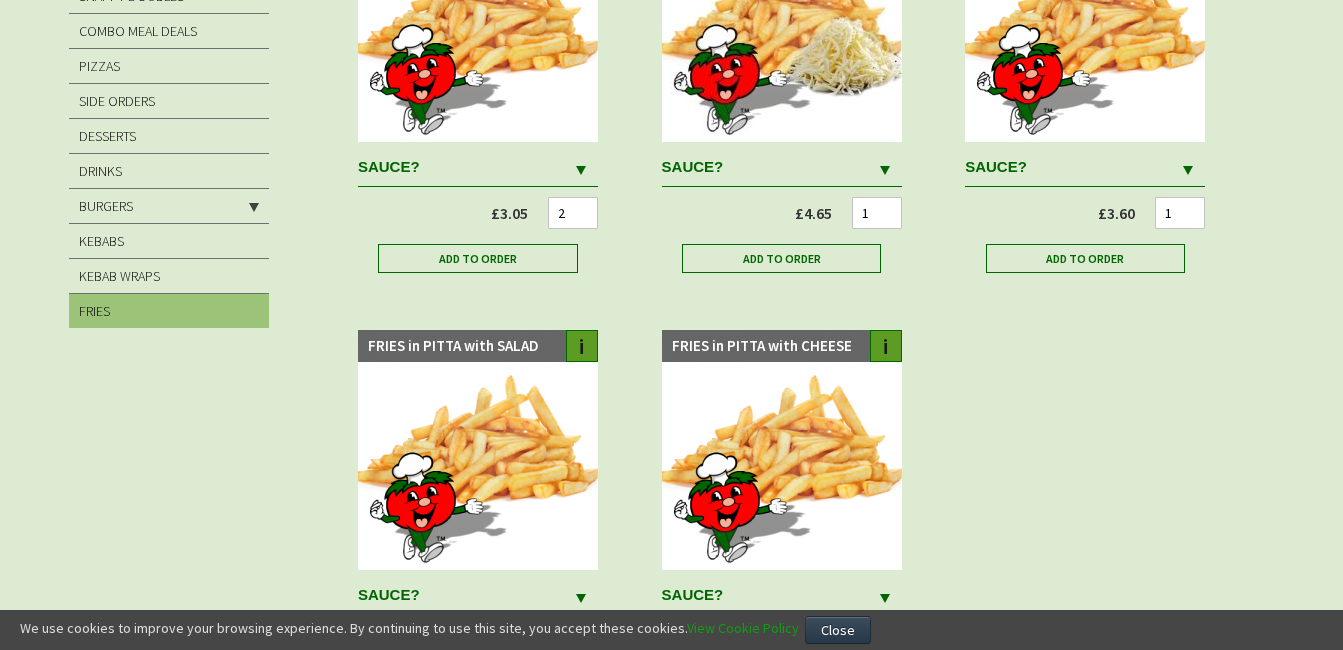 click at bounding box center [581, 170] 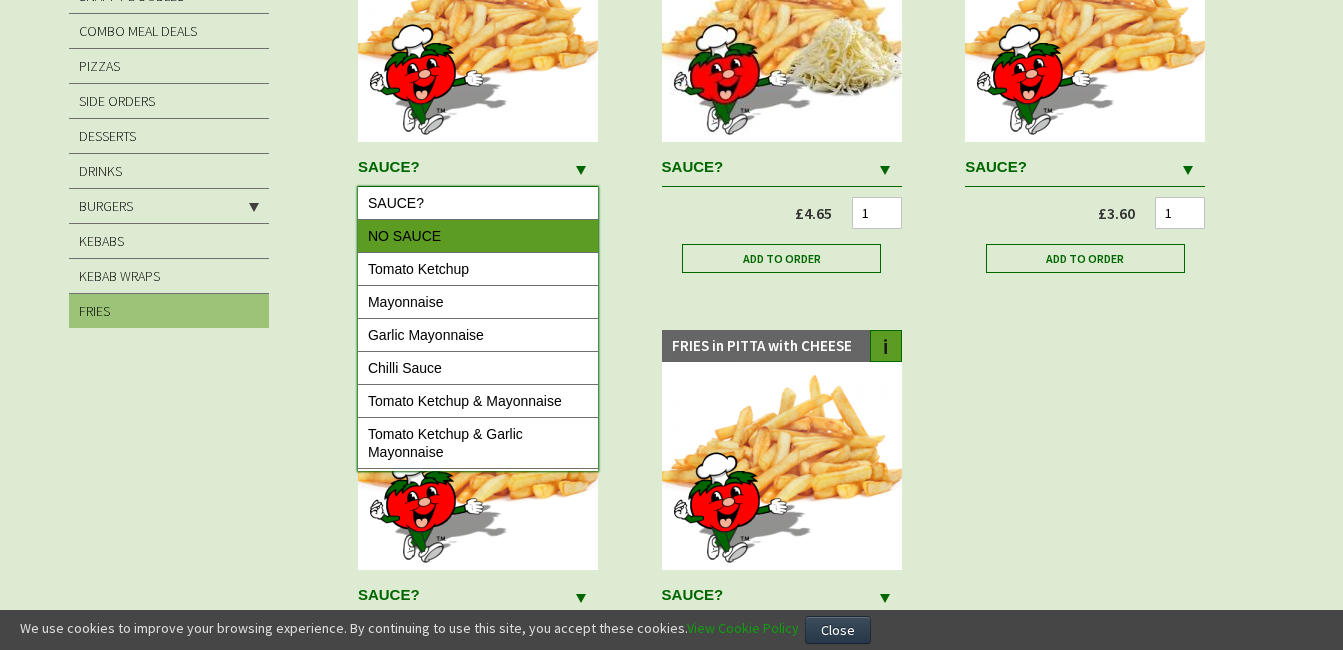 click on "NO SAUCE" at bounding box center (478, 236) 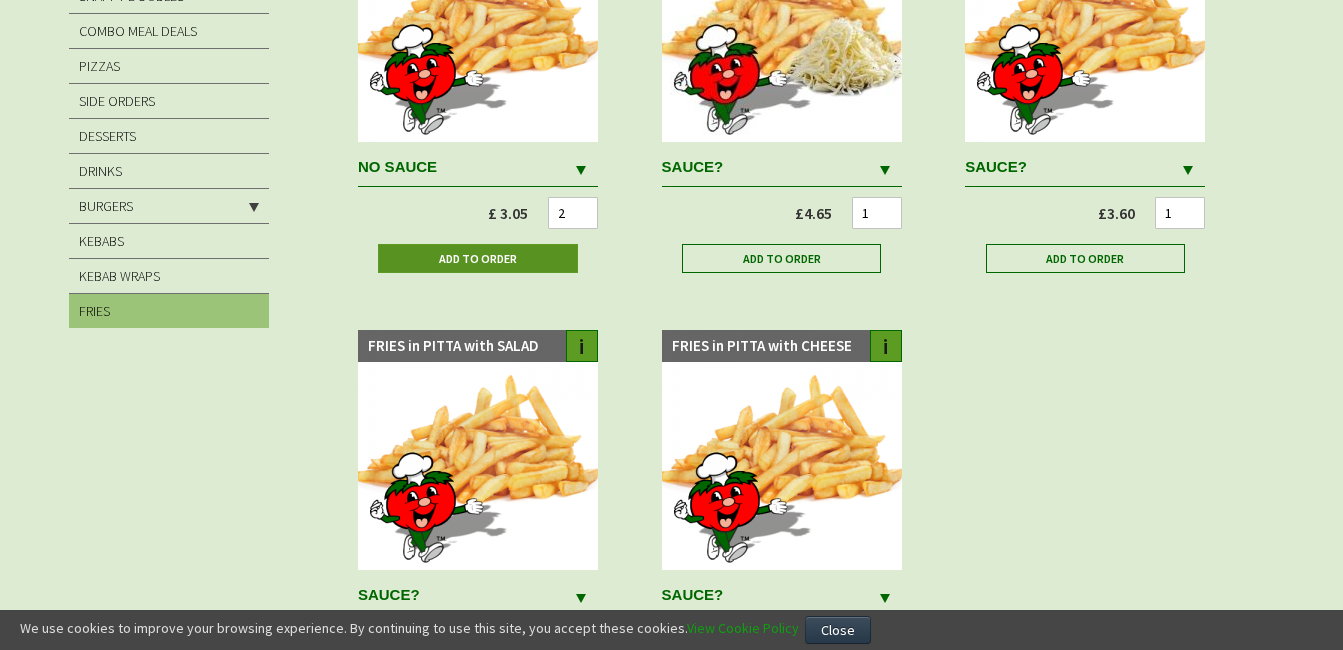 click on "Add to Order" at bounding box center (477, 258) 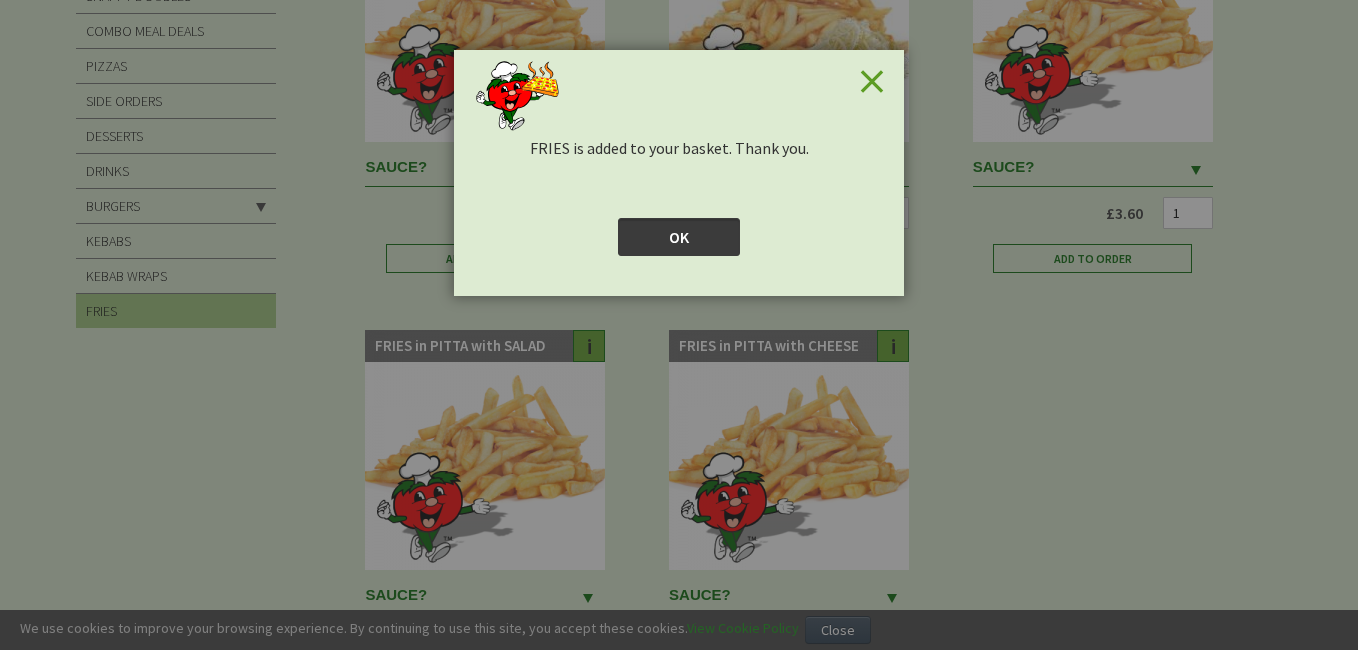 click on "OK" at bounding box center [679, 237] 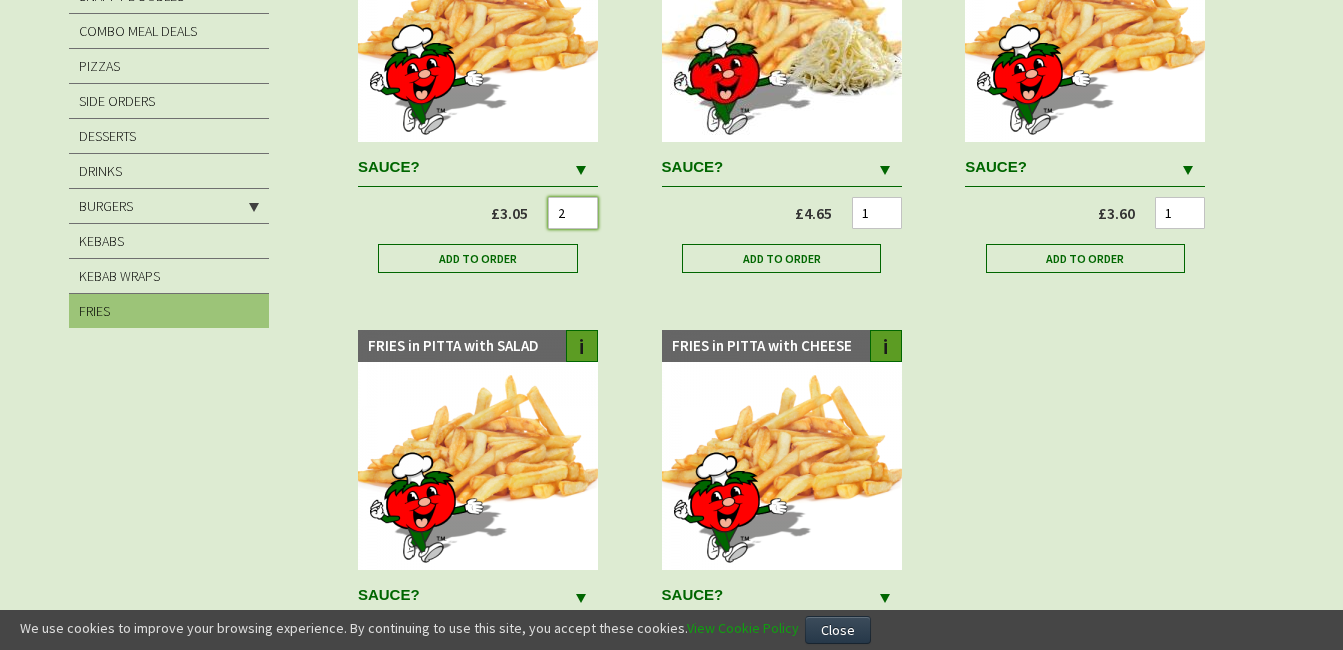 click on "2" at bounding box center [573, 213] 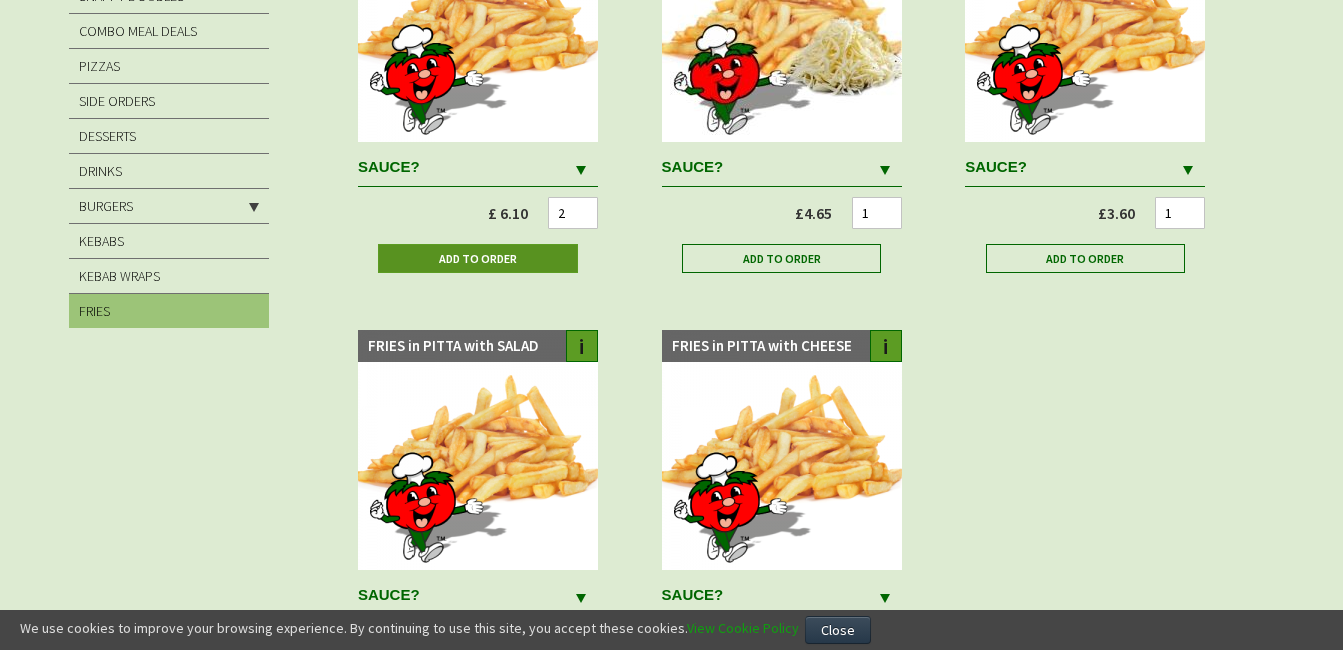 click on "Add to Order" at bounding box center [478, 258] 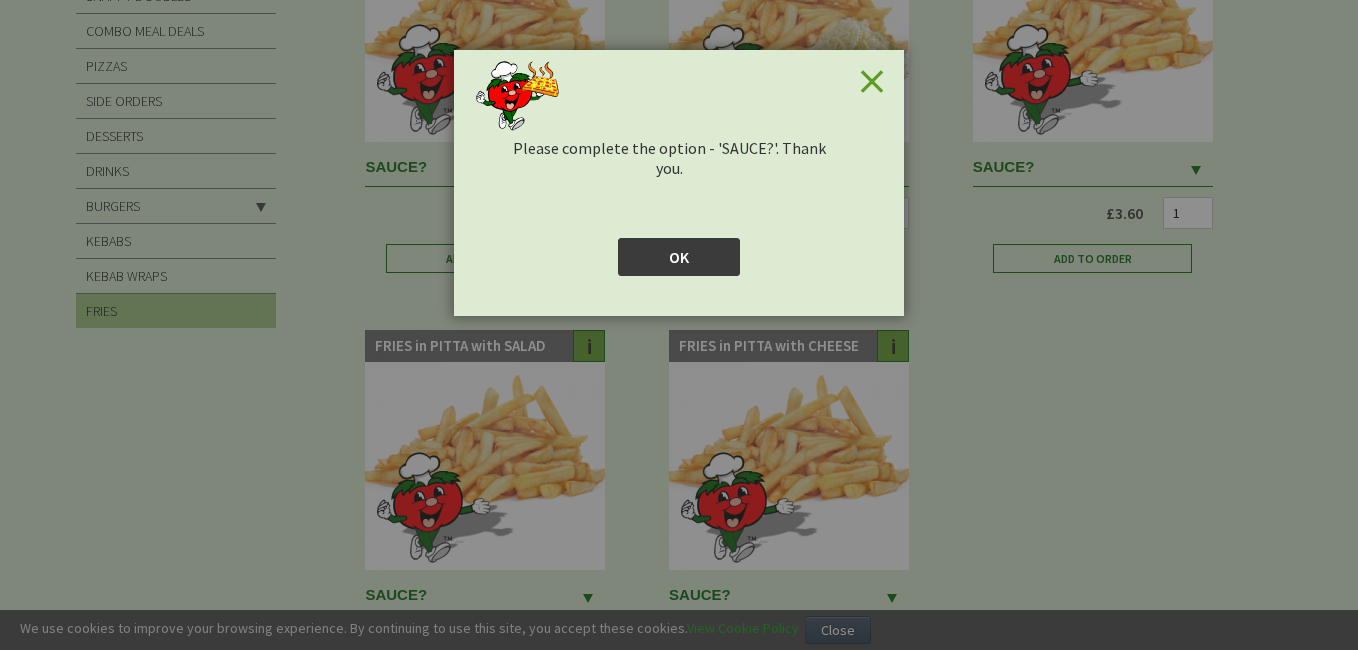 click on "OK" at bounding box center (679, 257) 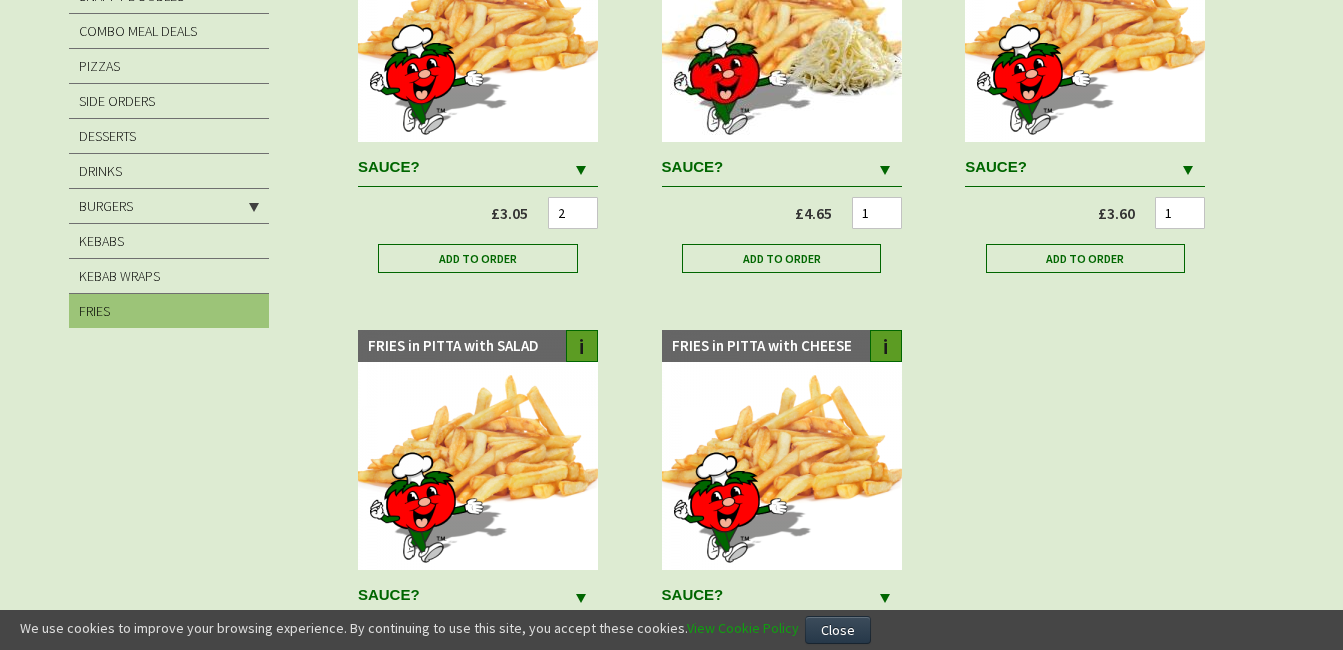 click at bounding box center (581, 170) 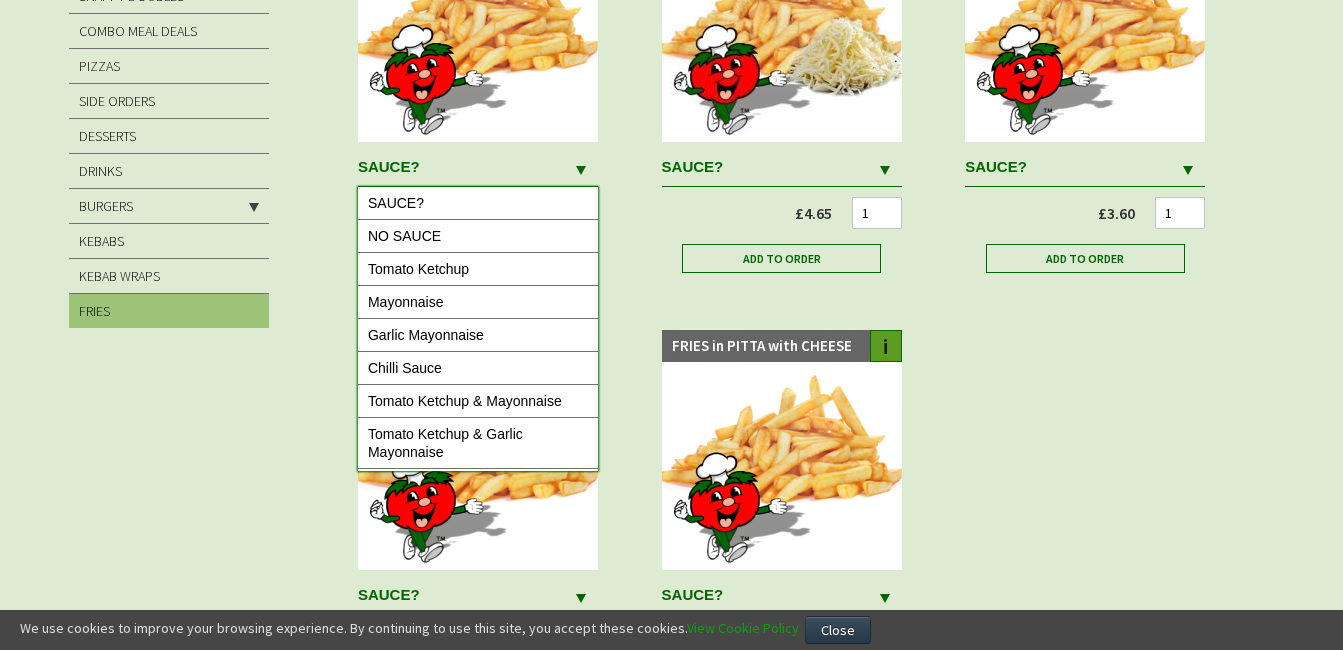 click on "FRIES
i
SAUCE?" at bounding box center (816, 330) 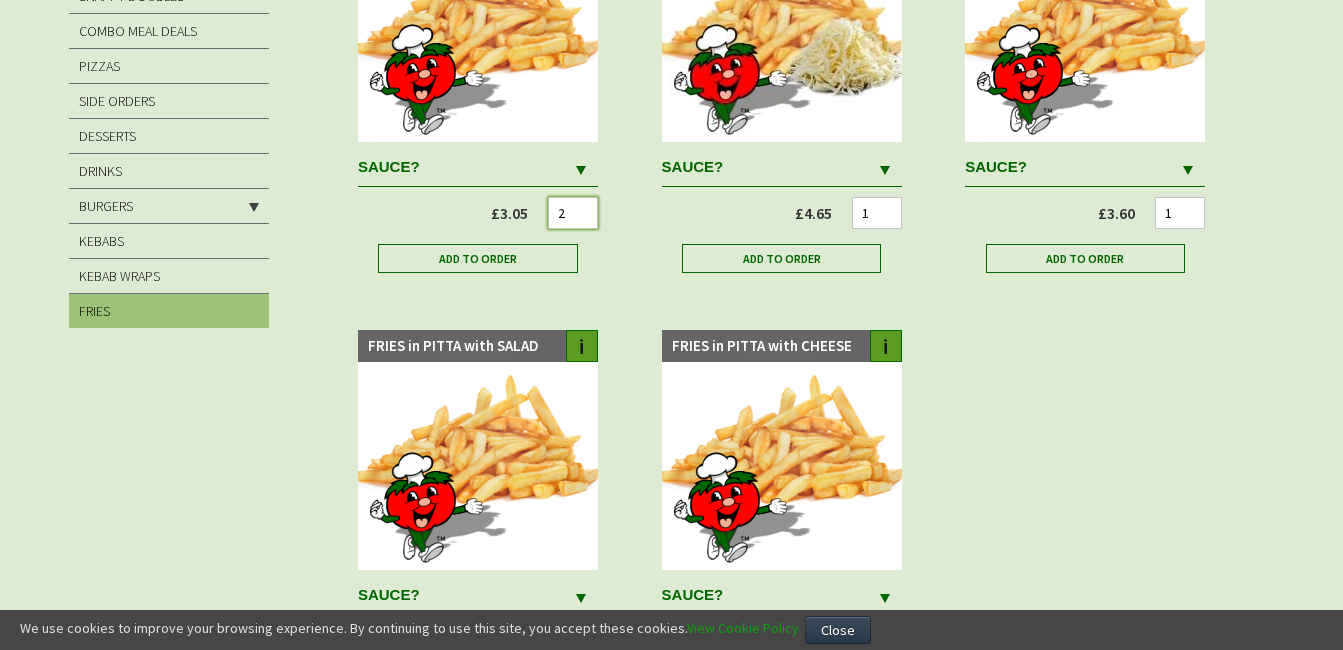 click on "2" at bounding box center (573, 213) 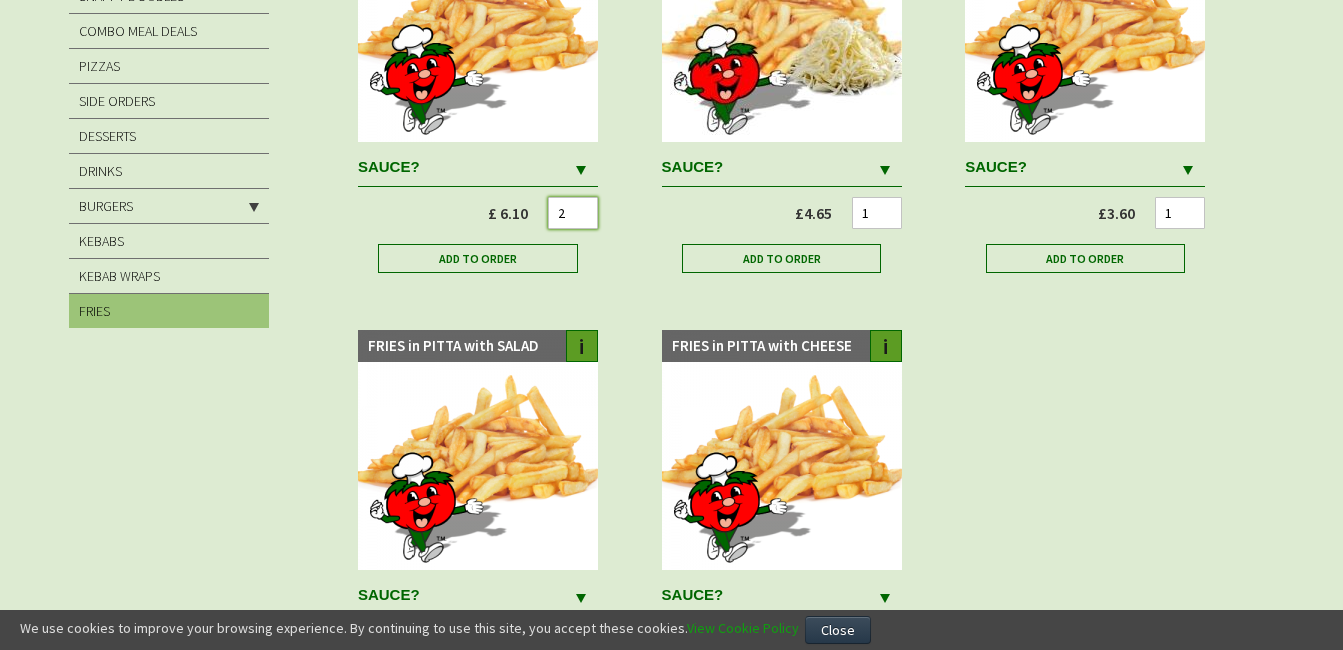 type on "2" 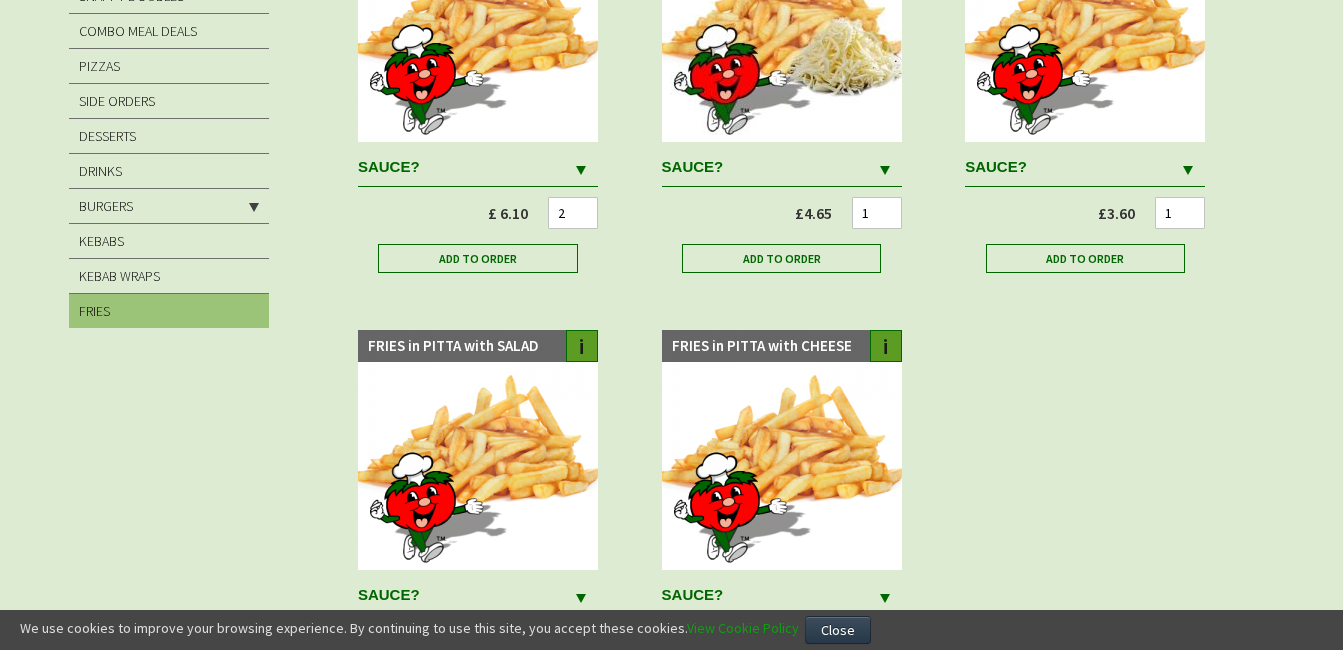click at bounding box center (581, 170) 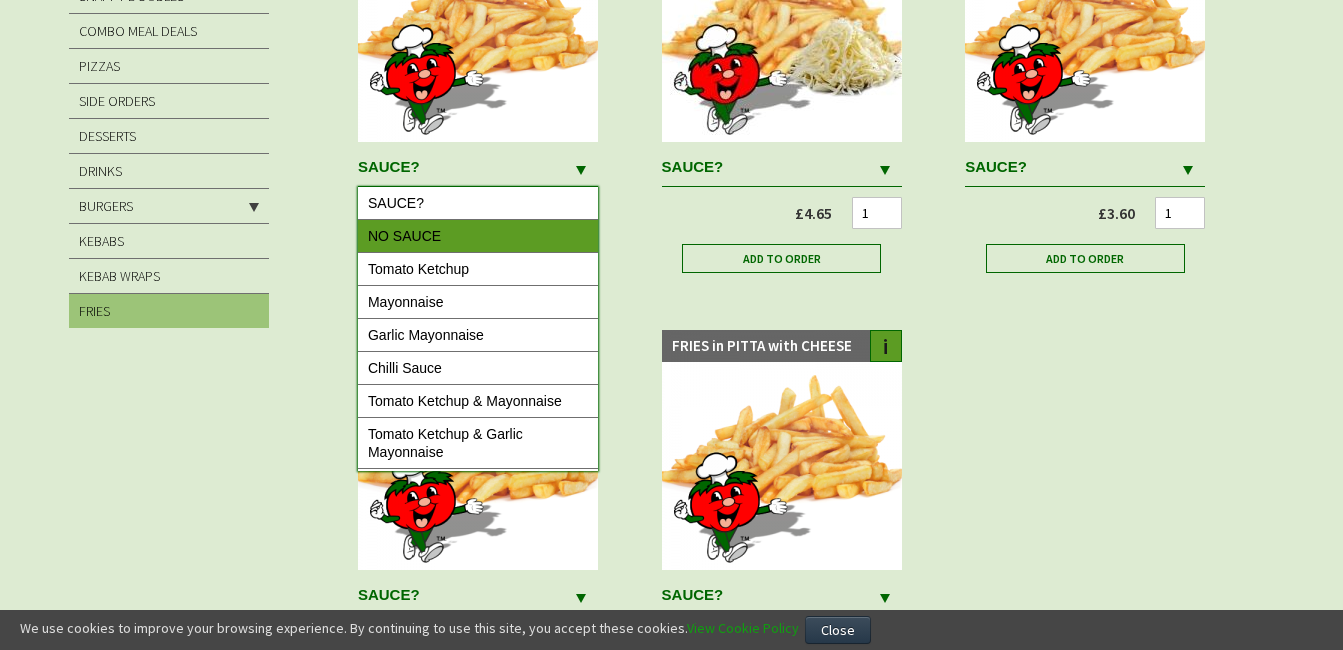 click on "NO SAUCE" at bounding box center [478, 236] 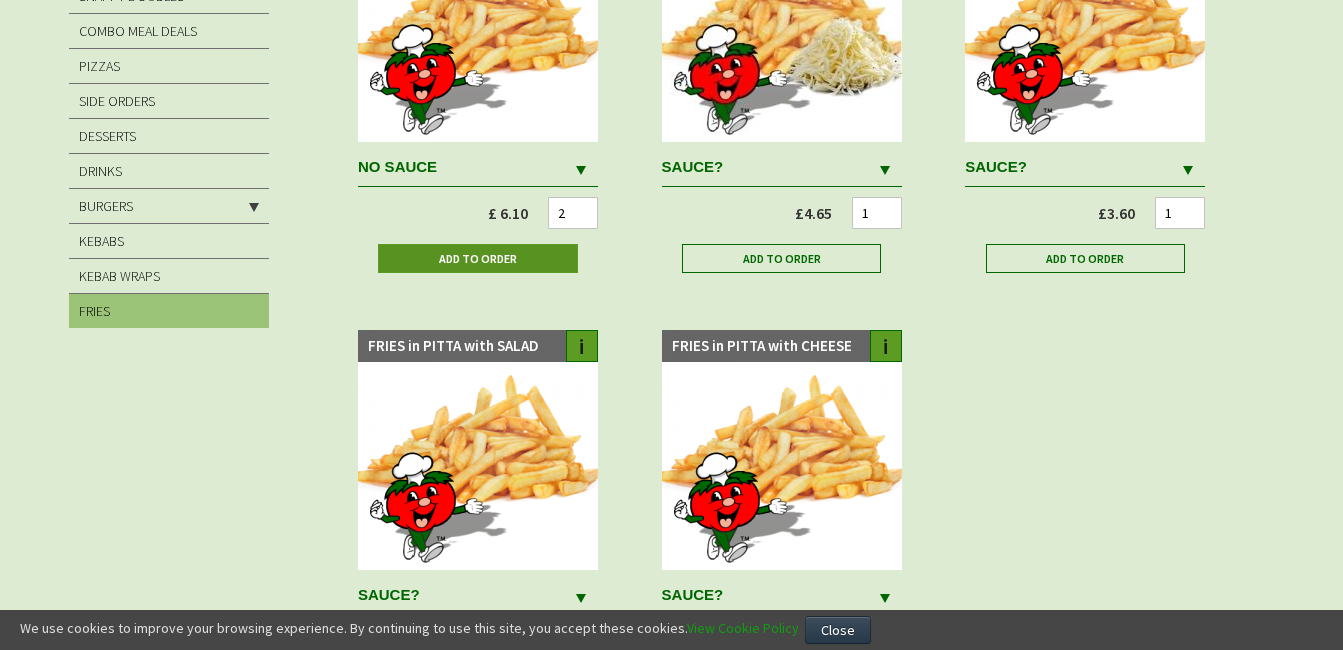 click on "Add to Order" at bounding box center [478, 258] 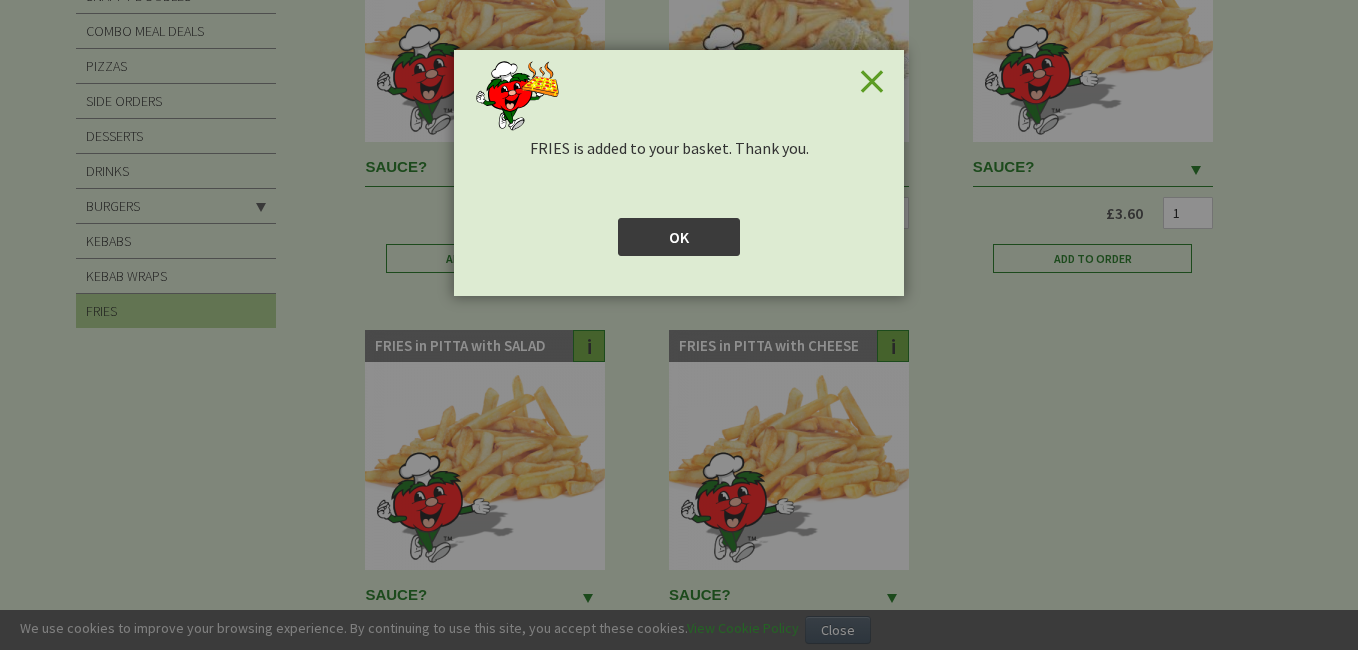 click on "OK" at bounding box center (679, 237) 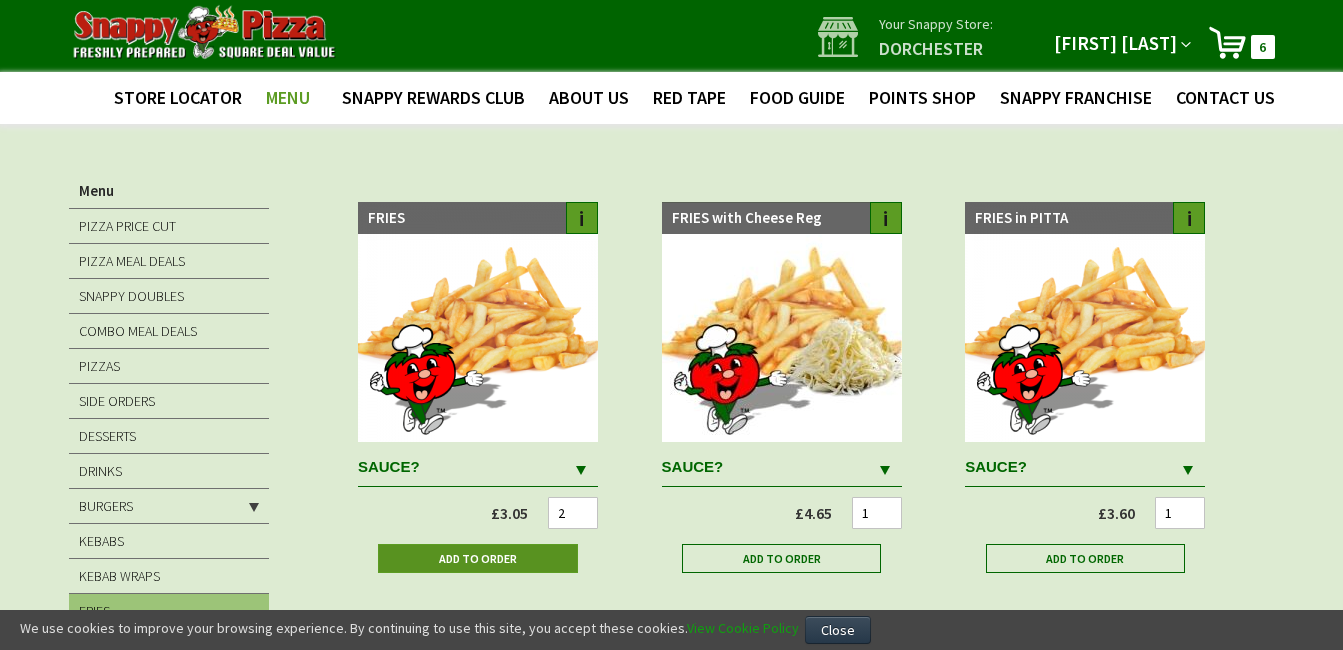 scroll, scrollTop: 0, scrollLeft: 0, axis: both 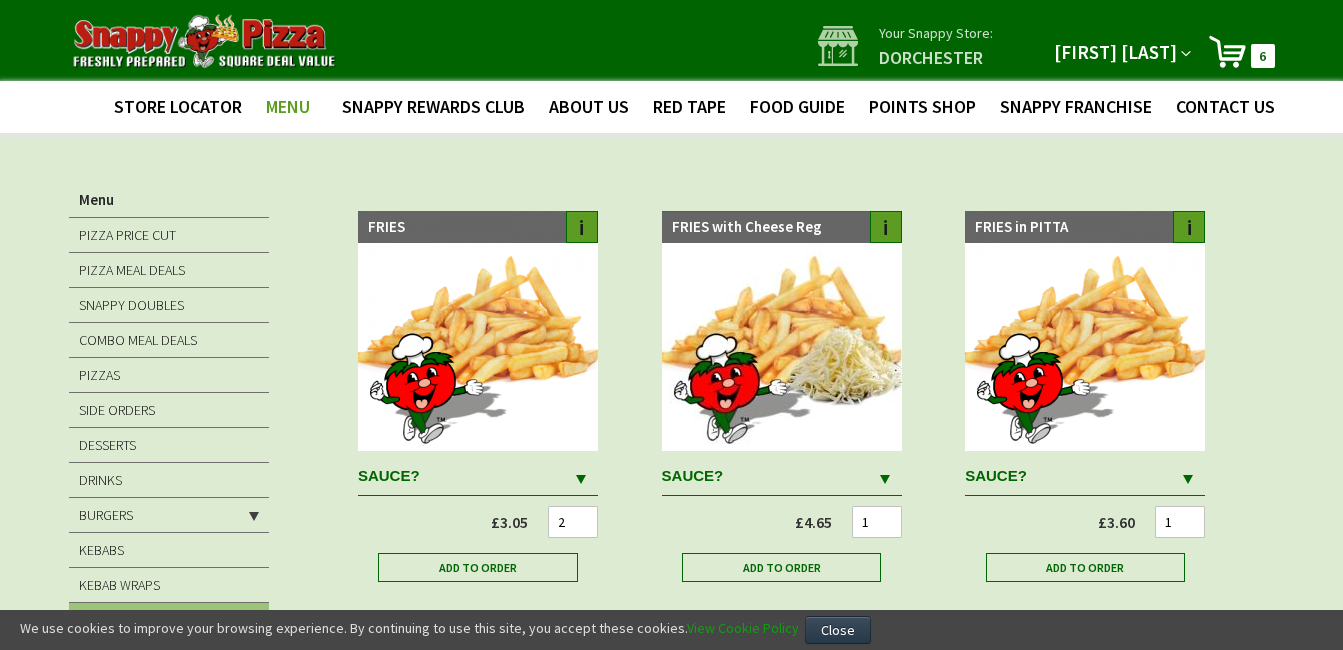 click on "6
6
items" at bounding box center (1263, 56) 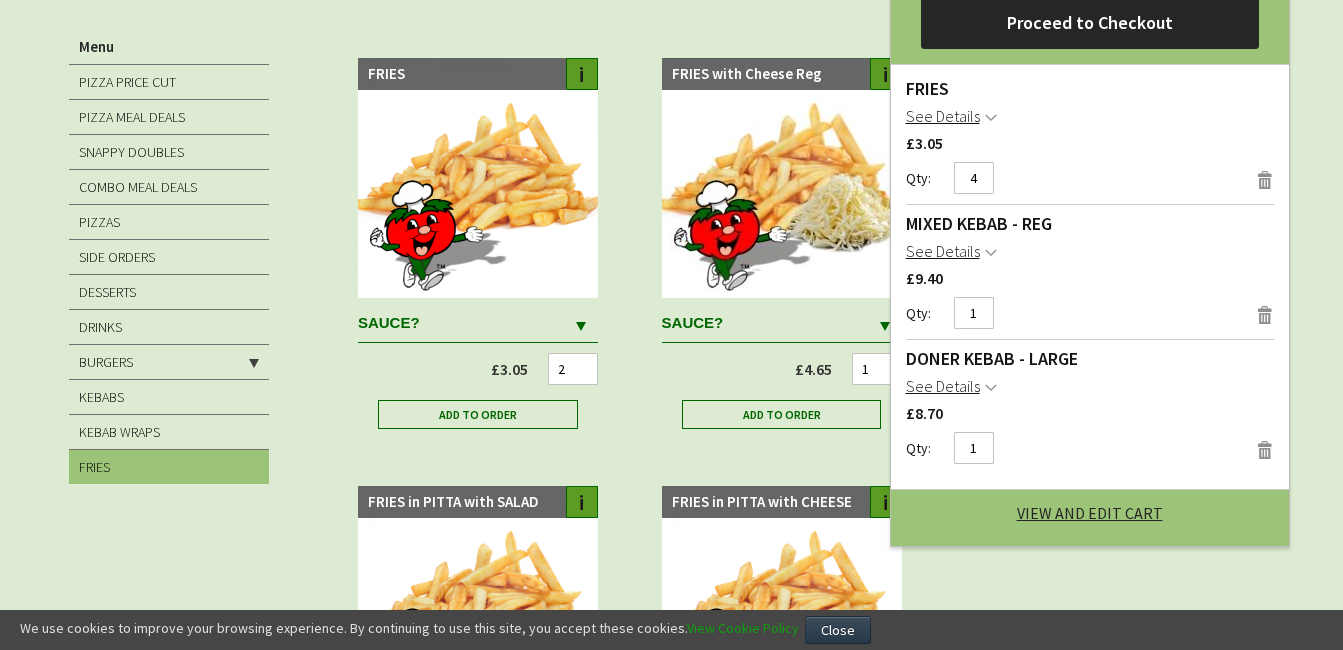 scroll, scrollTop: 156, scrollLeft: 0, axis: vertical 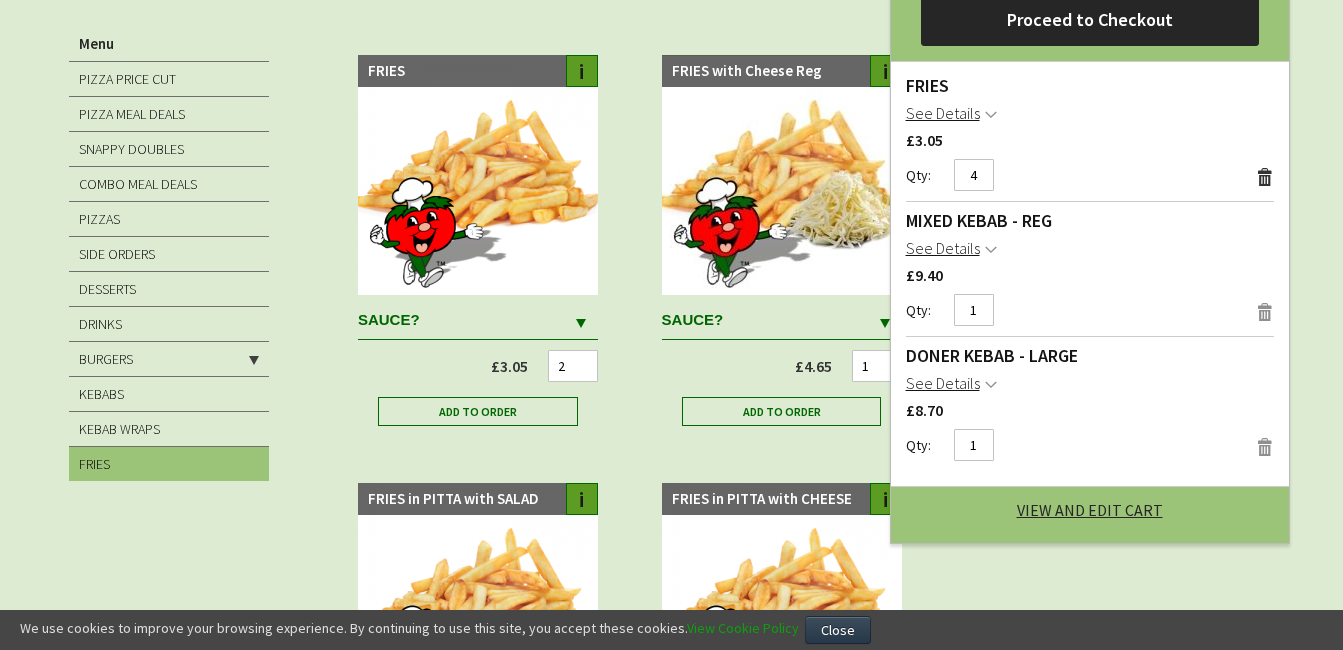 click on "Remove" at bounding box center [1265, 177] 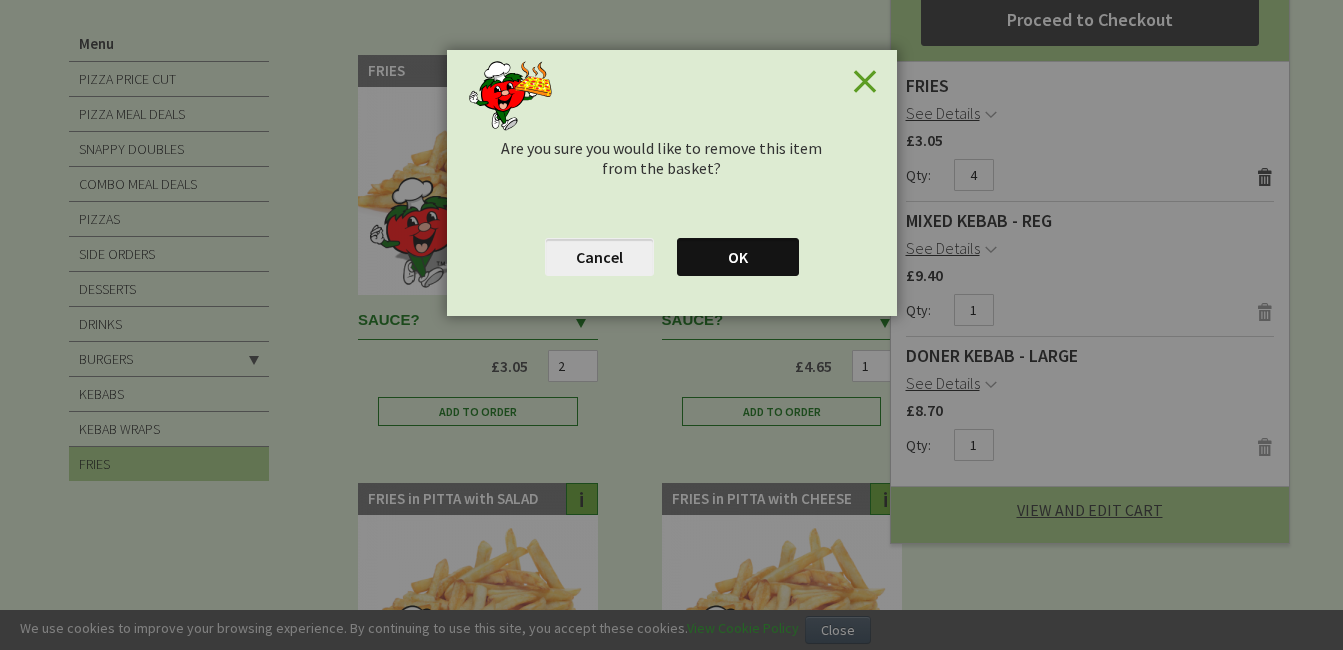 scroll, scrollTop: 0, scrollLeft: 0, axis: both 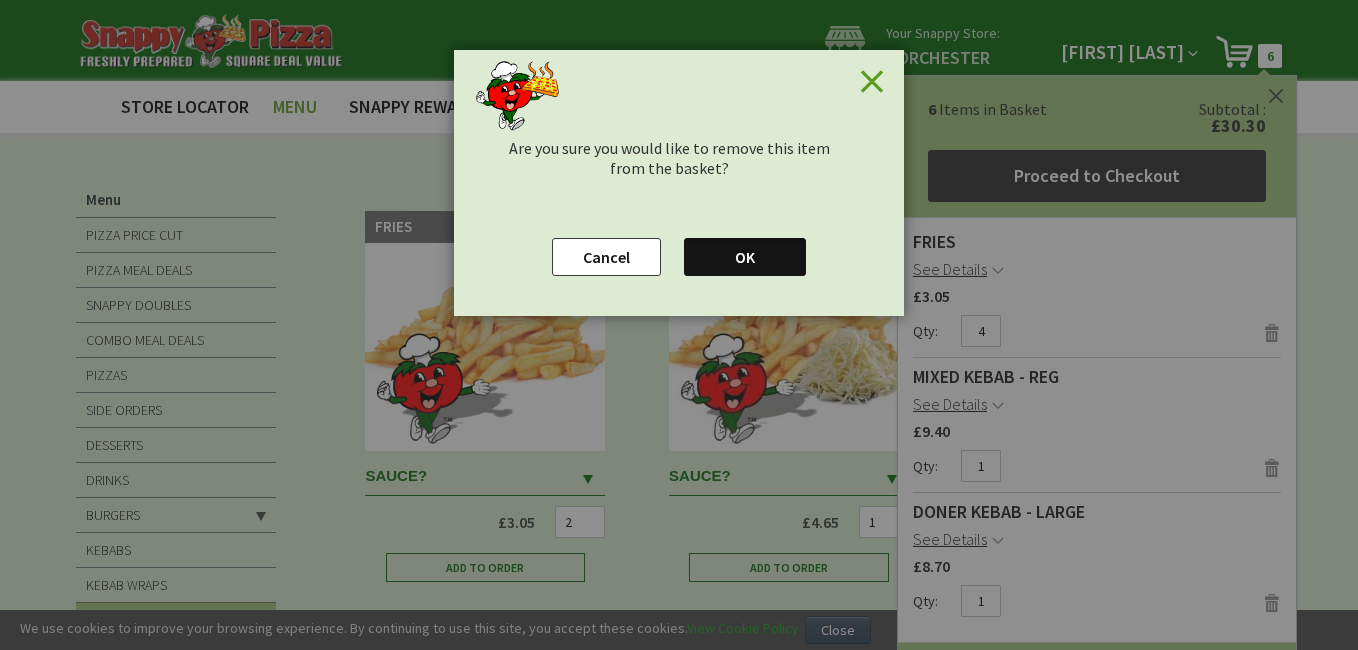 click on "Cancel" at bounding box center (606, 257) 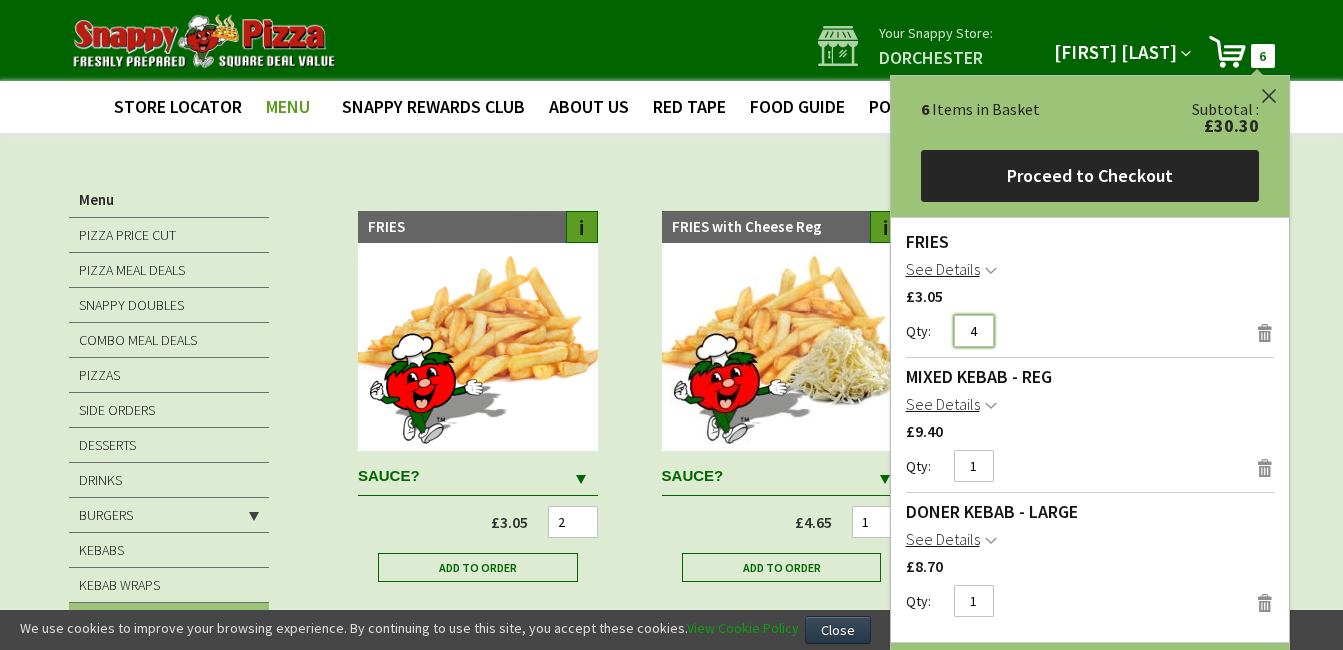 click on "4" at bounding box center (974, 331) 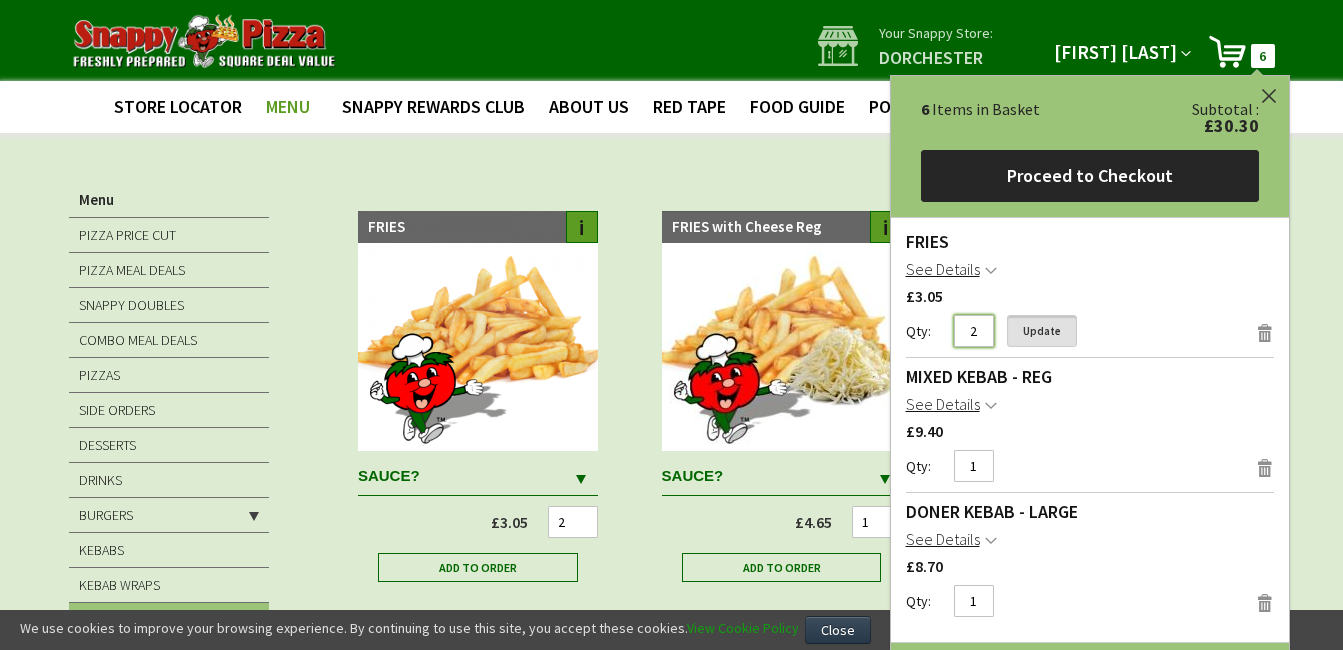 type on "2" 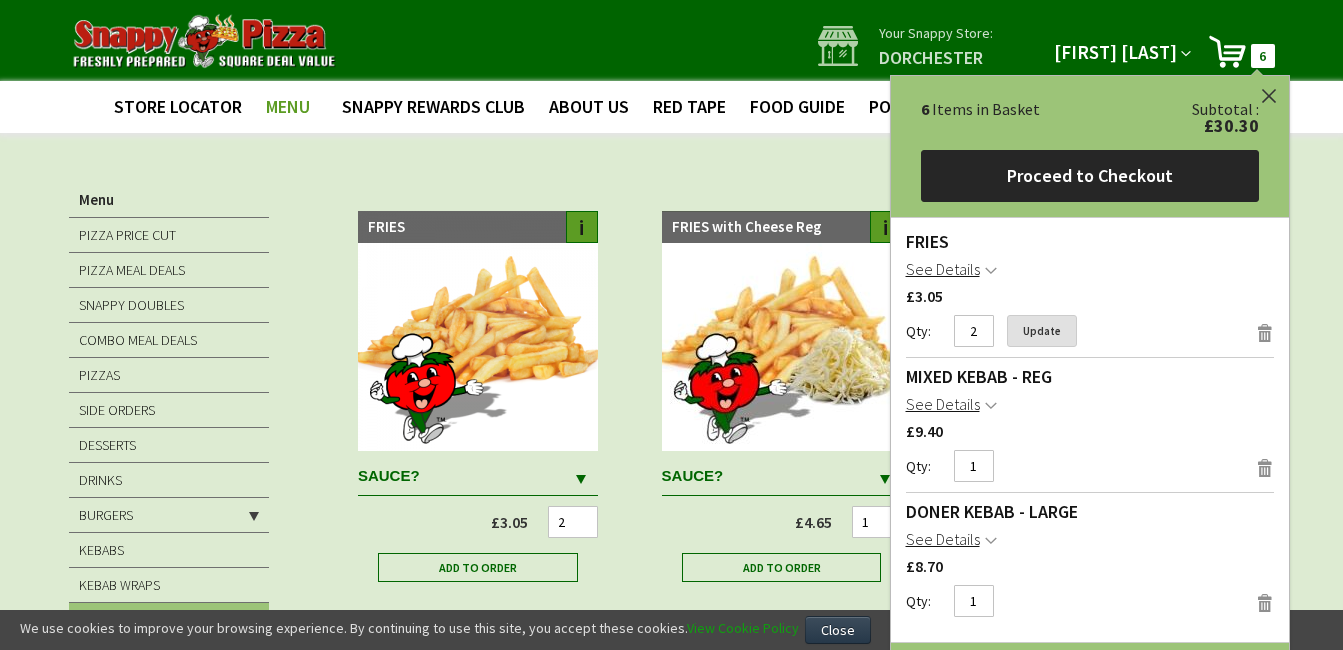 click on "Update" at bounding box center [1042, 331] 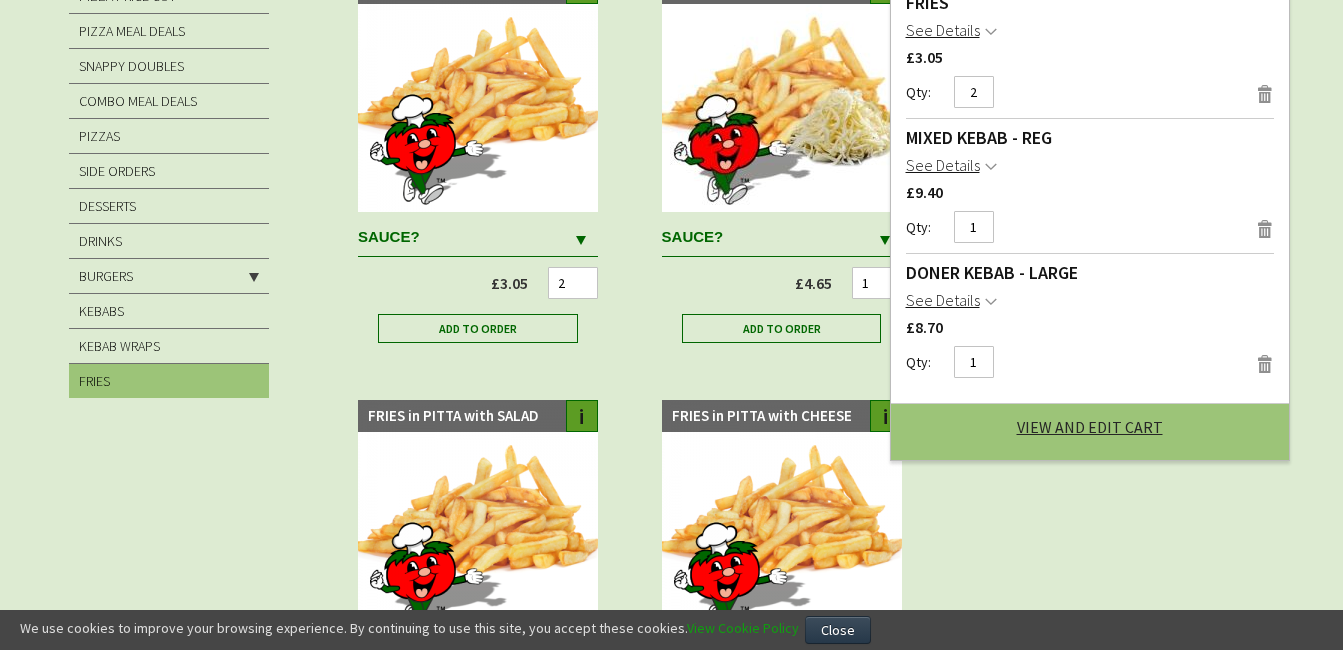 scroll, scrollTop: 241, scrollLeft: 0, axis: vertical 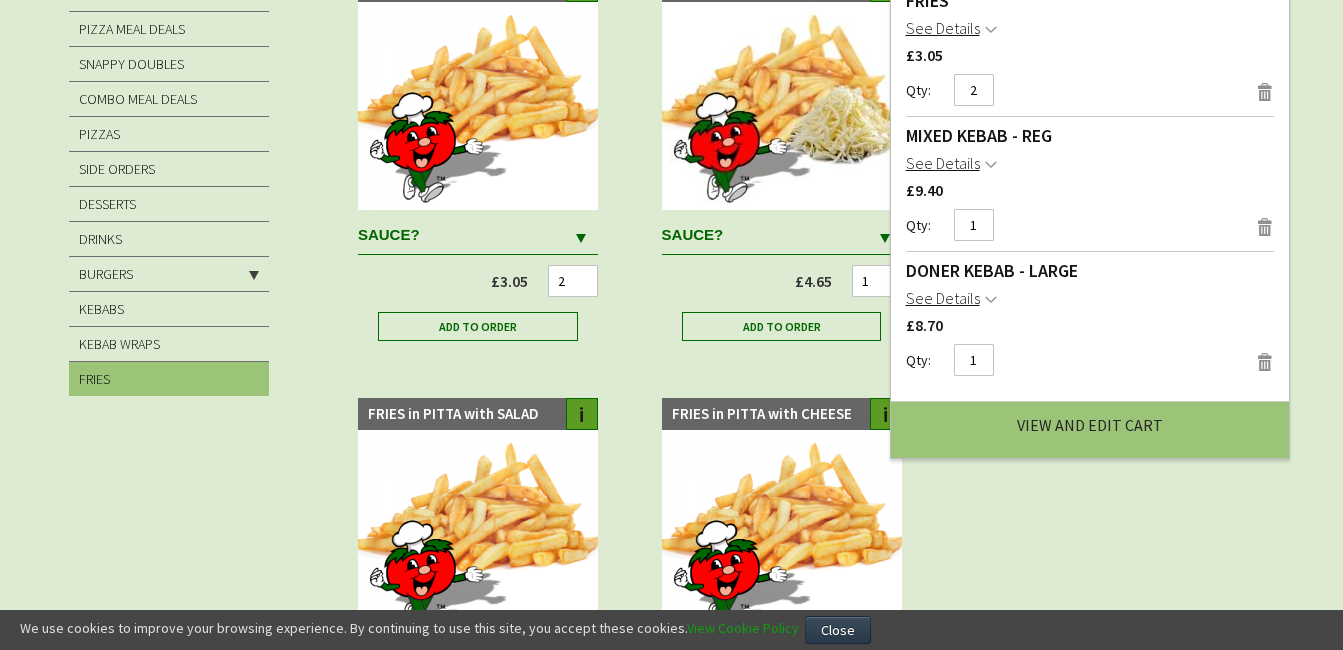 click on "View and Edit Cart" at bounding box center [1090, 425] 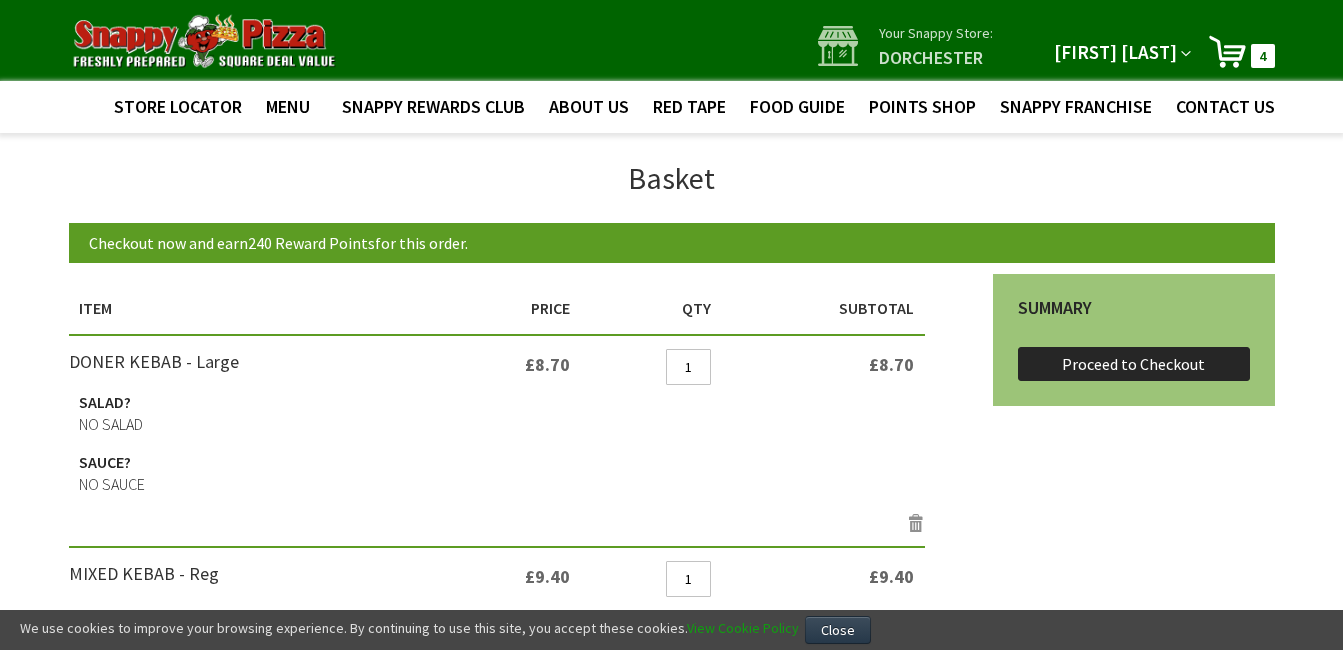 scroll, scrollTop: 0, scrollLeft: 0, axis: both 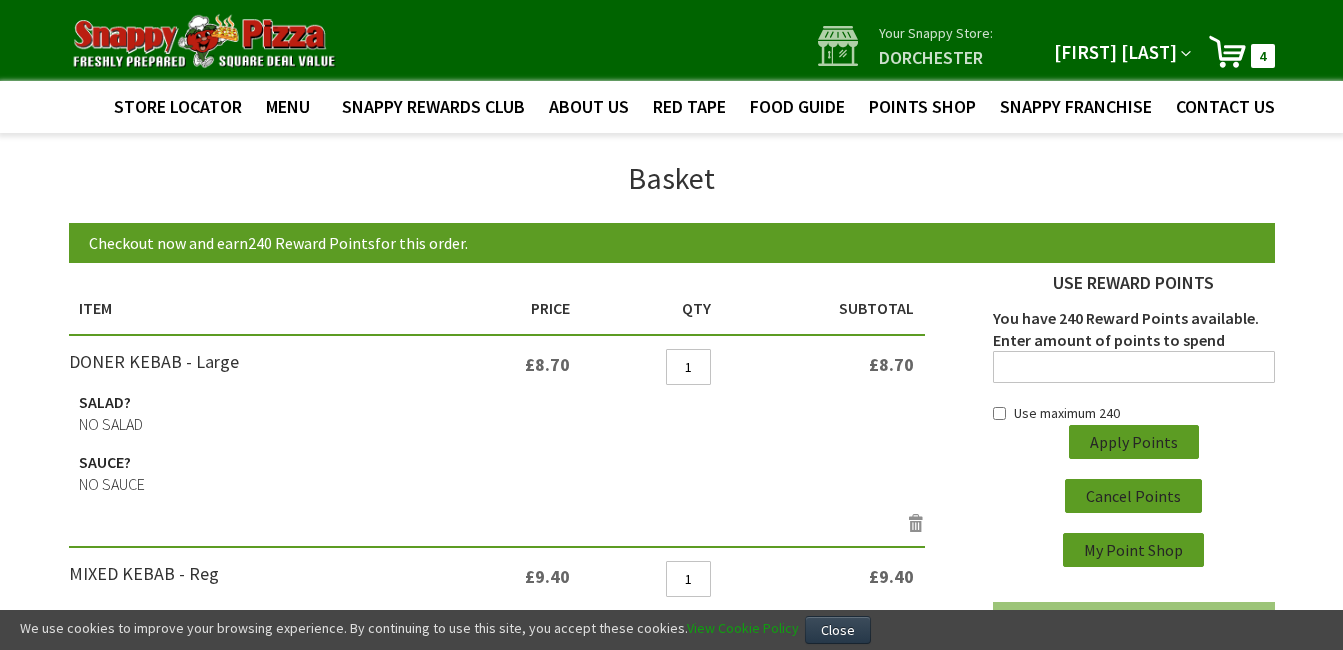 type on "[EMAIL]" 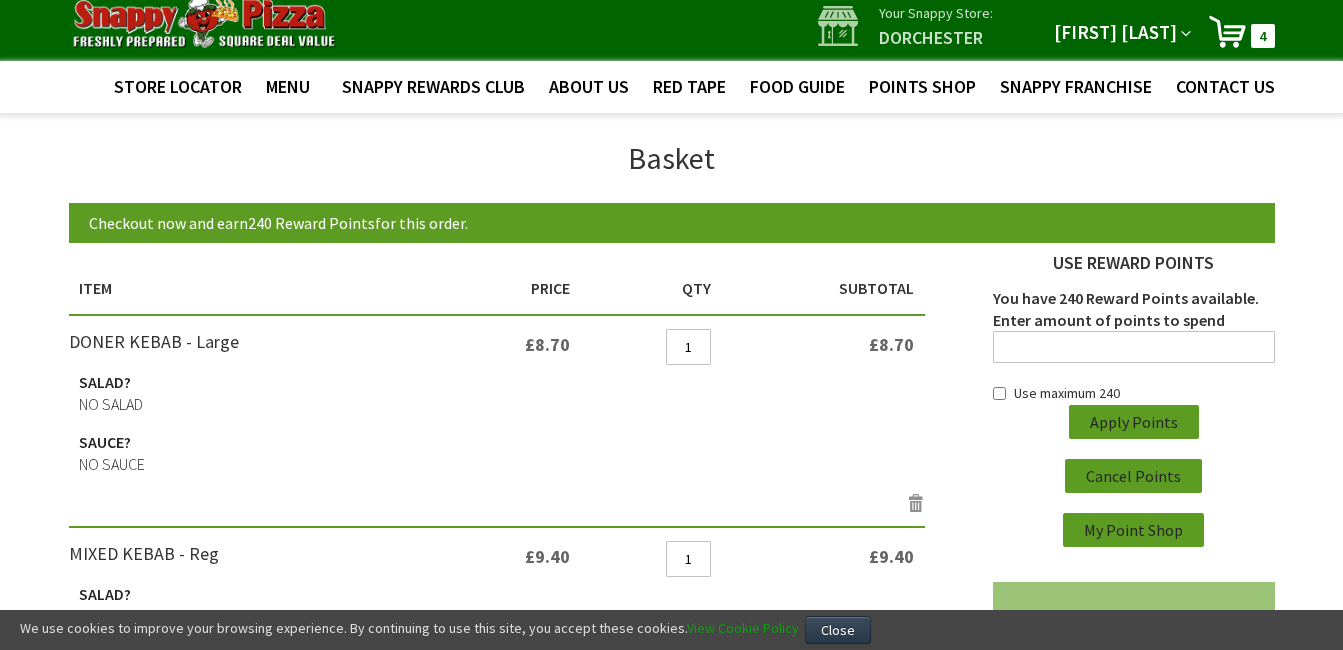 scroll, scrollTop: 32, scrollLeft: 0, axis: vertical 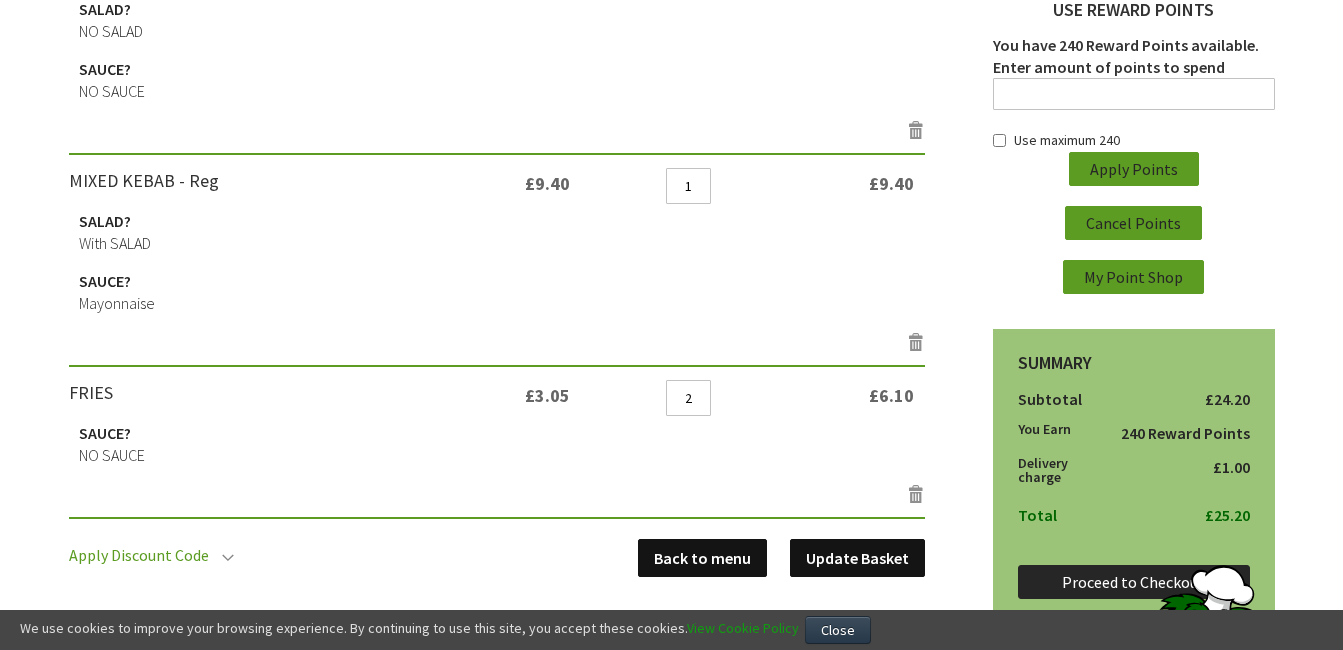 click on "Proceed to Checkout" at bounding box center [1133, 582] 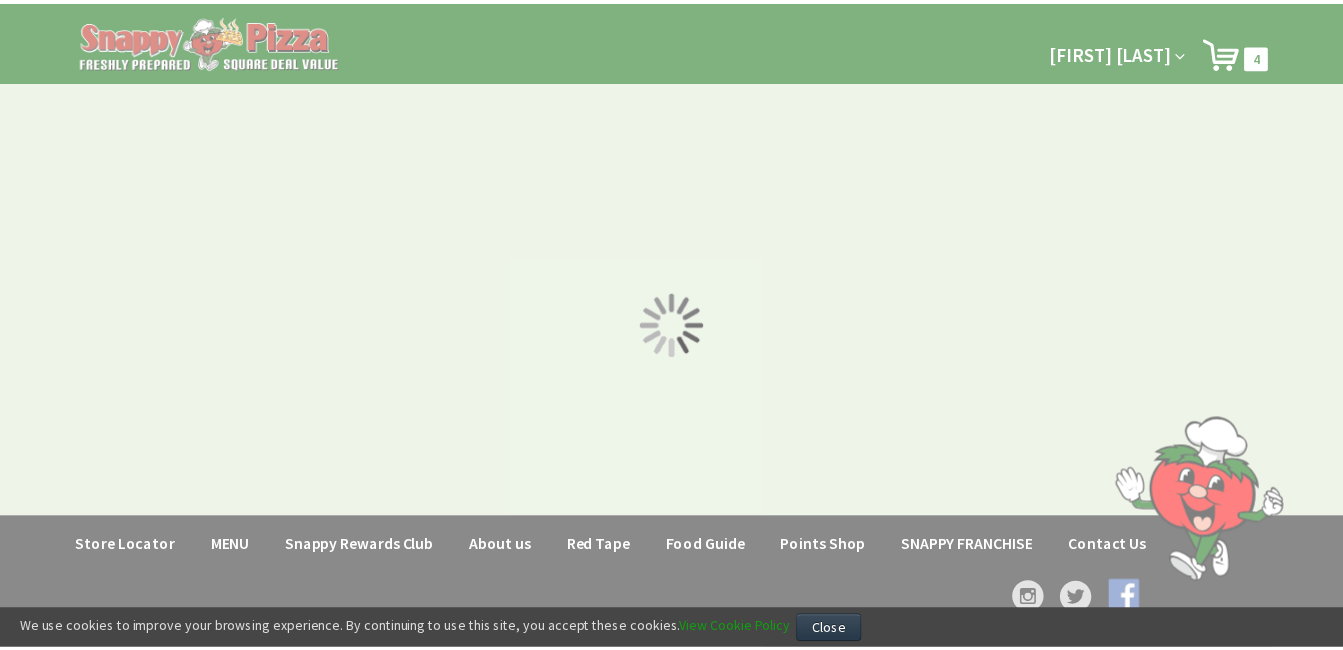 scroll, scrollTop: 0, scrollLeft: 0, axis: both 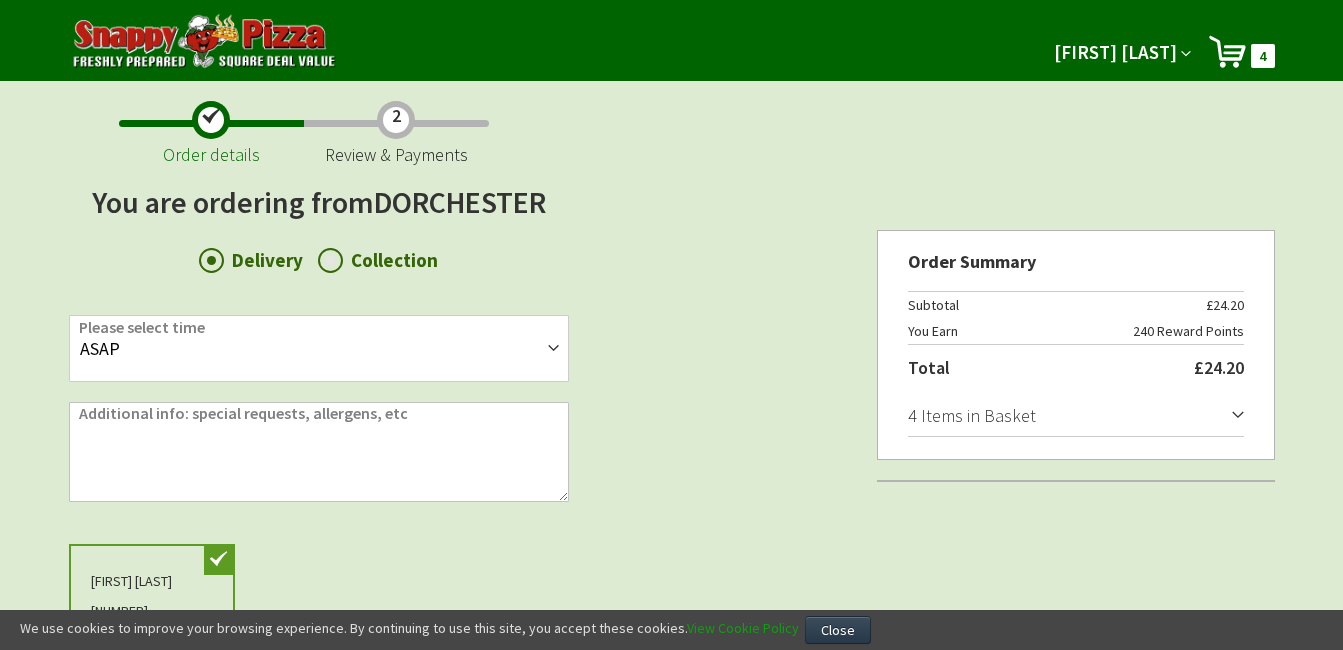 type on "[EMAIL]" 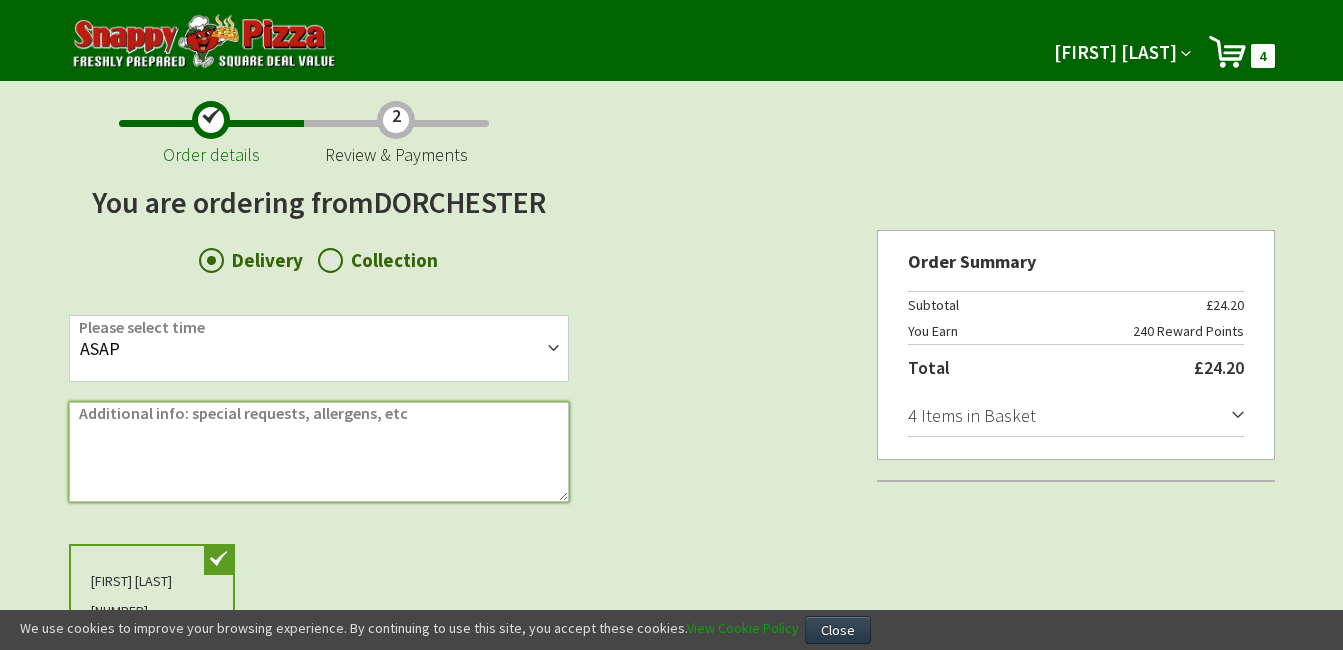 click on "Additional info: special requests, allergens, etc" at bounding box center (319, 452) 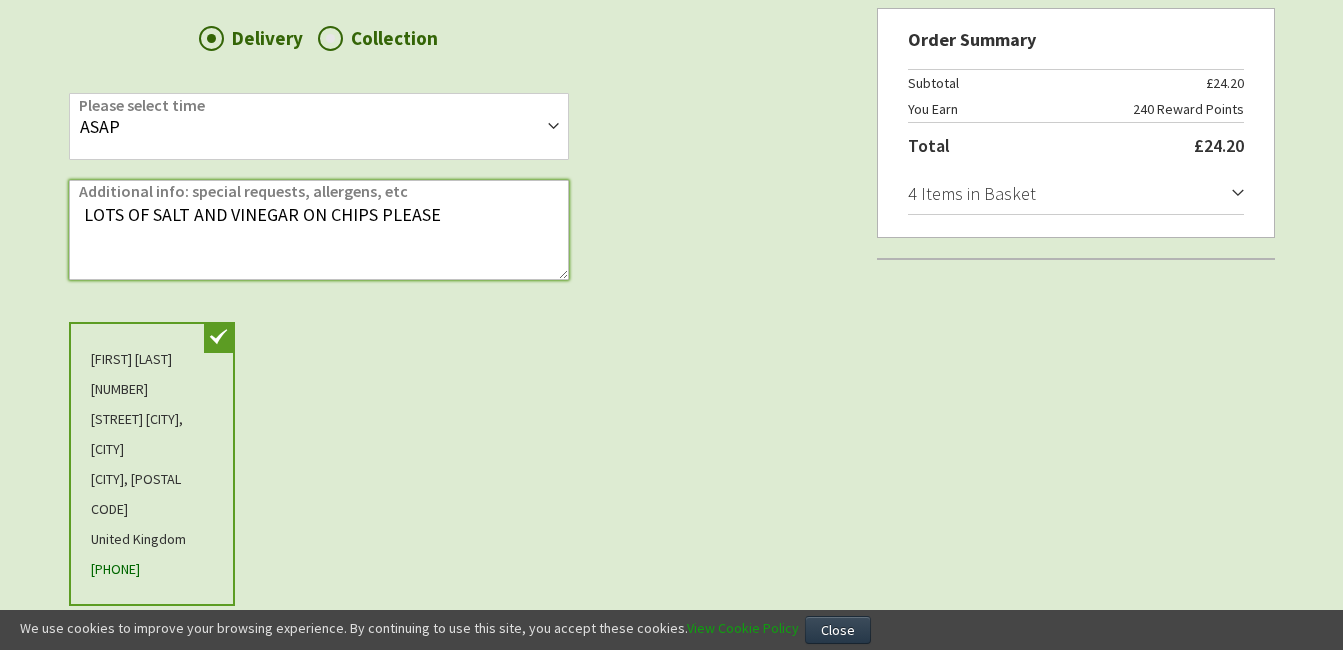 scroll, scrollTop: 212, scrollLeft: 0, axis: vertical 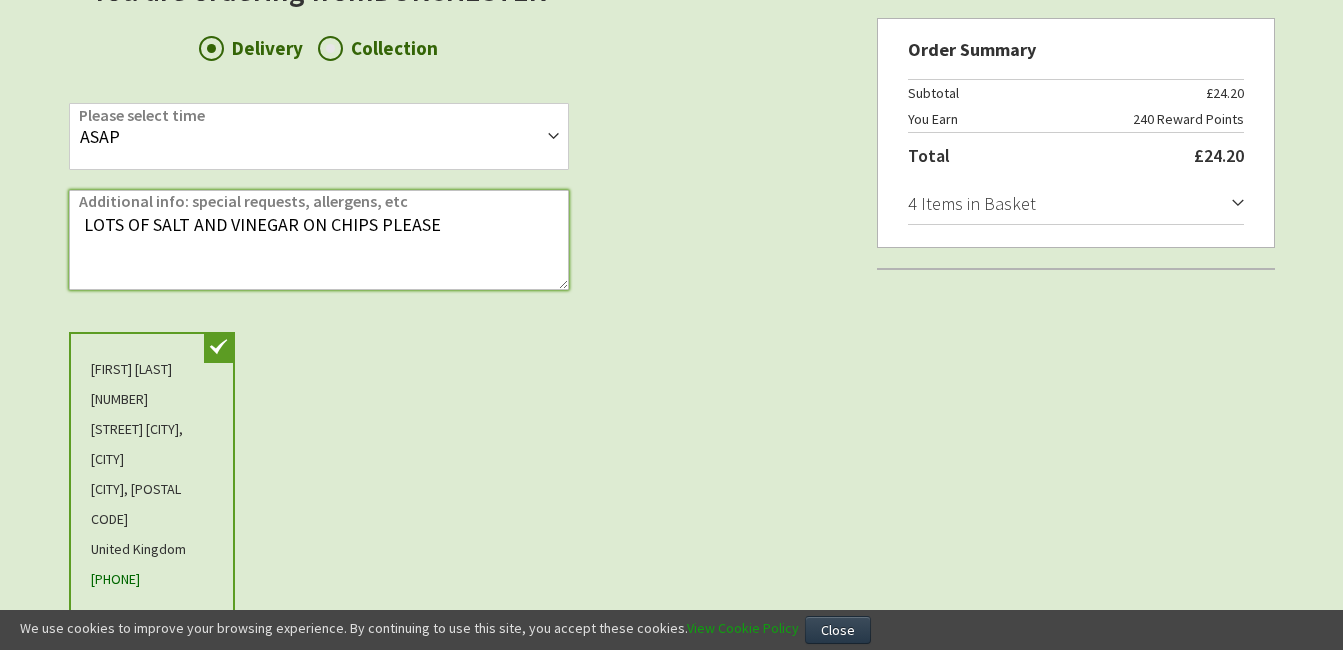 type on "LOTS OF SALT AND VINEGAR ON CHIPS PLEASE" 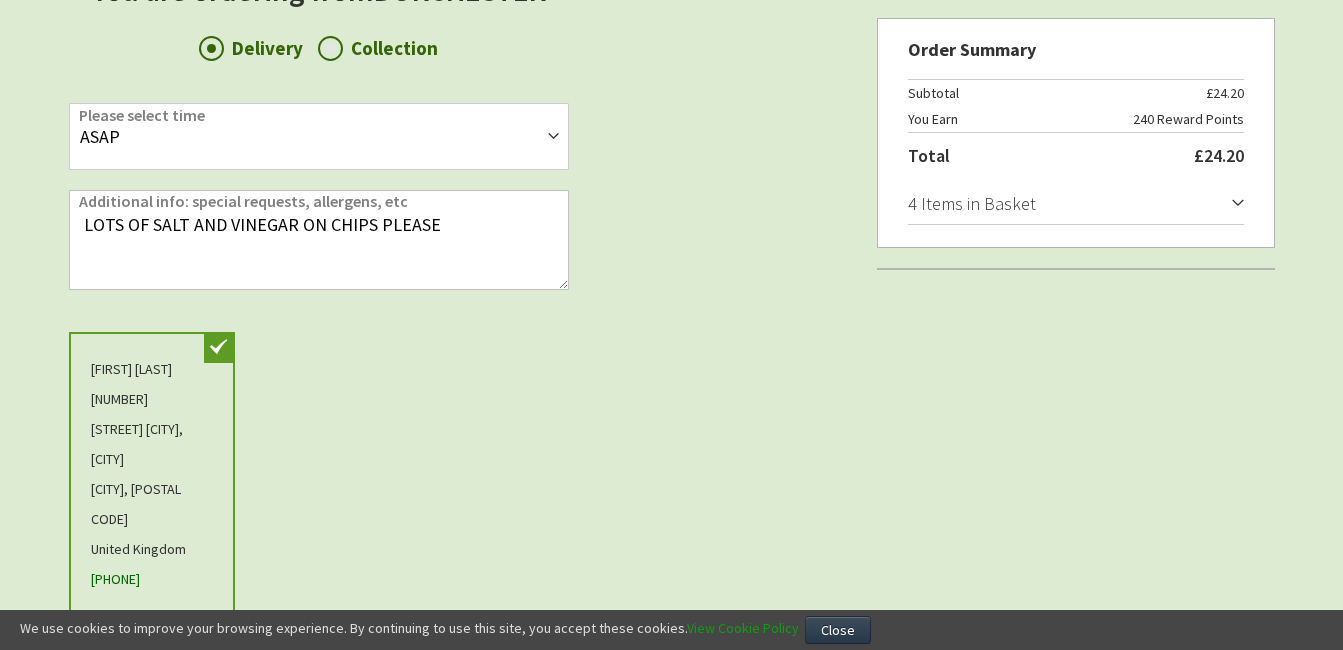 click on "4
Items in Basket" at bounding box center [1076, 204] 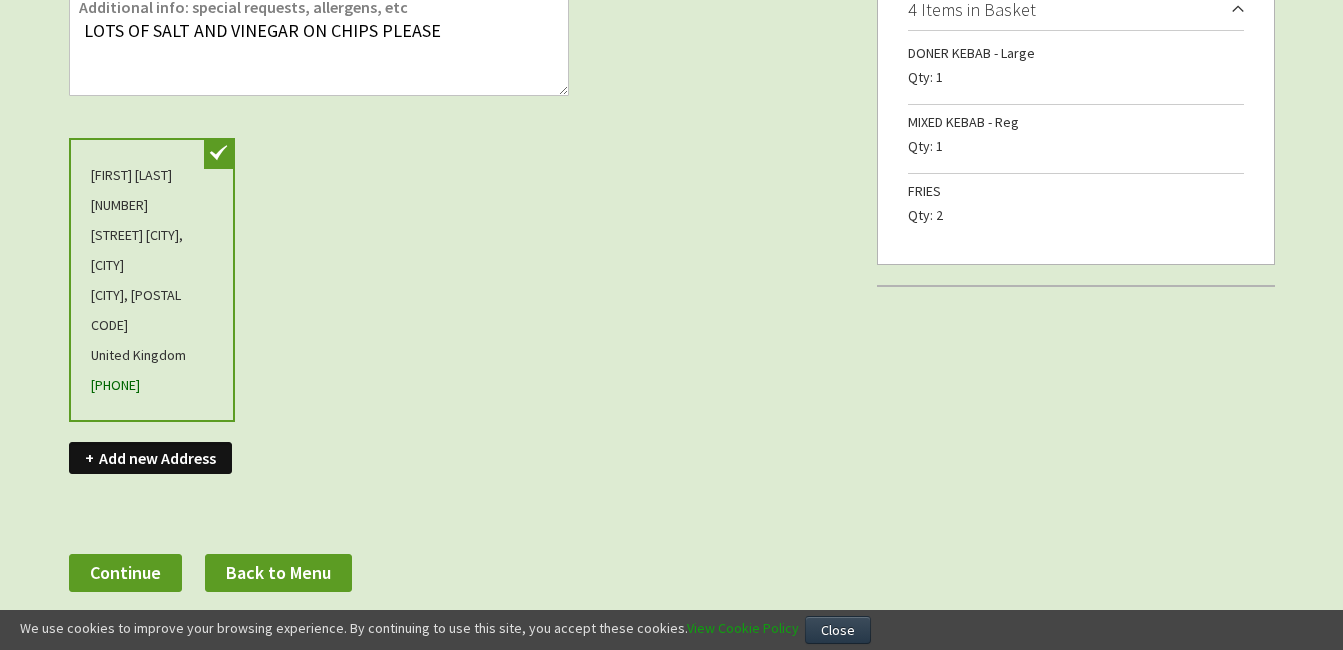 scroll, scrollTop: 593, scrollLeft: 0, axis: vertical 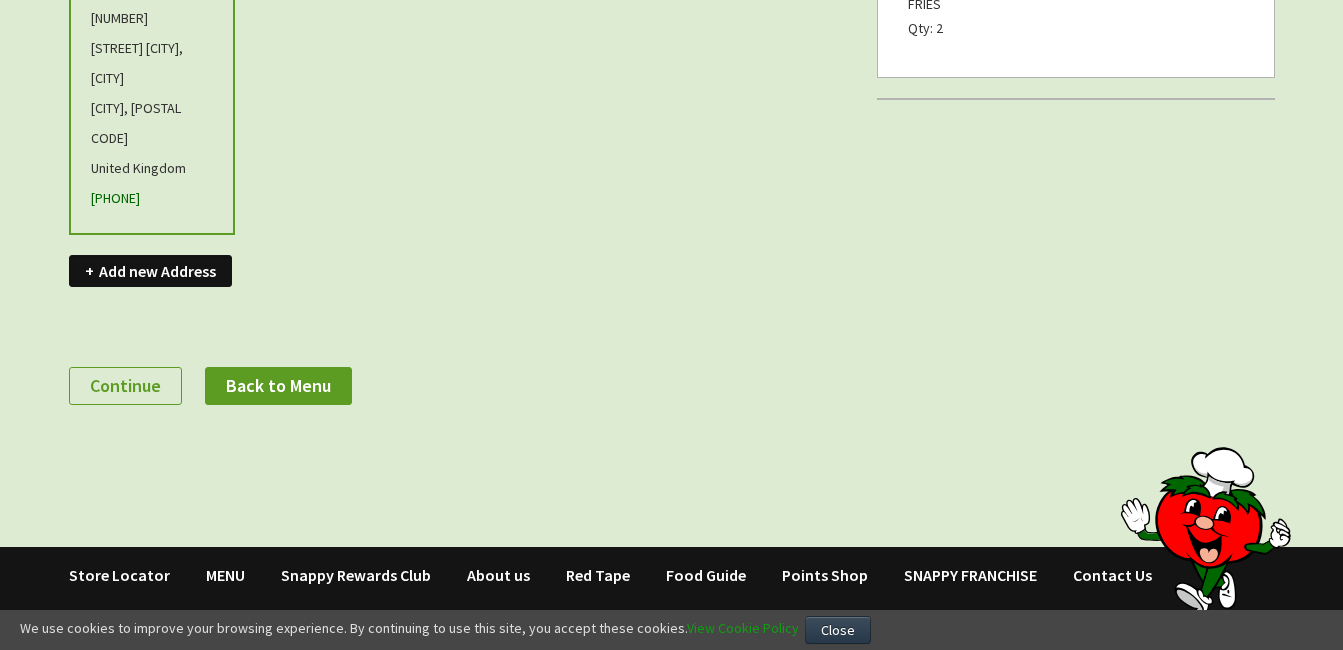 click on "Continue" at bounding box center [125, 386] 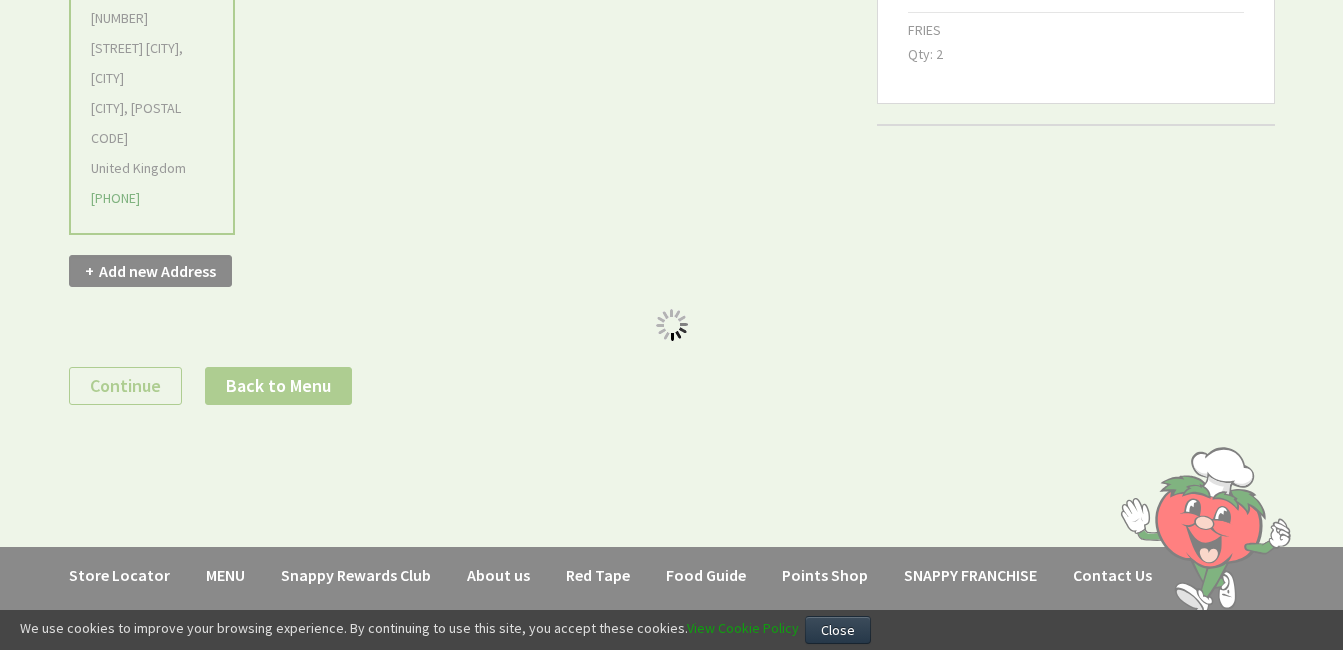 scroll, scrollTop: 0, scrollLeft: 0, axis: both 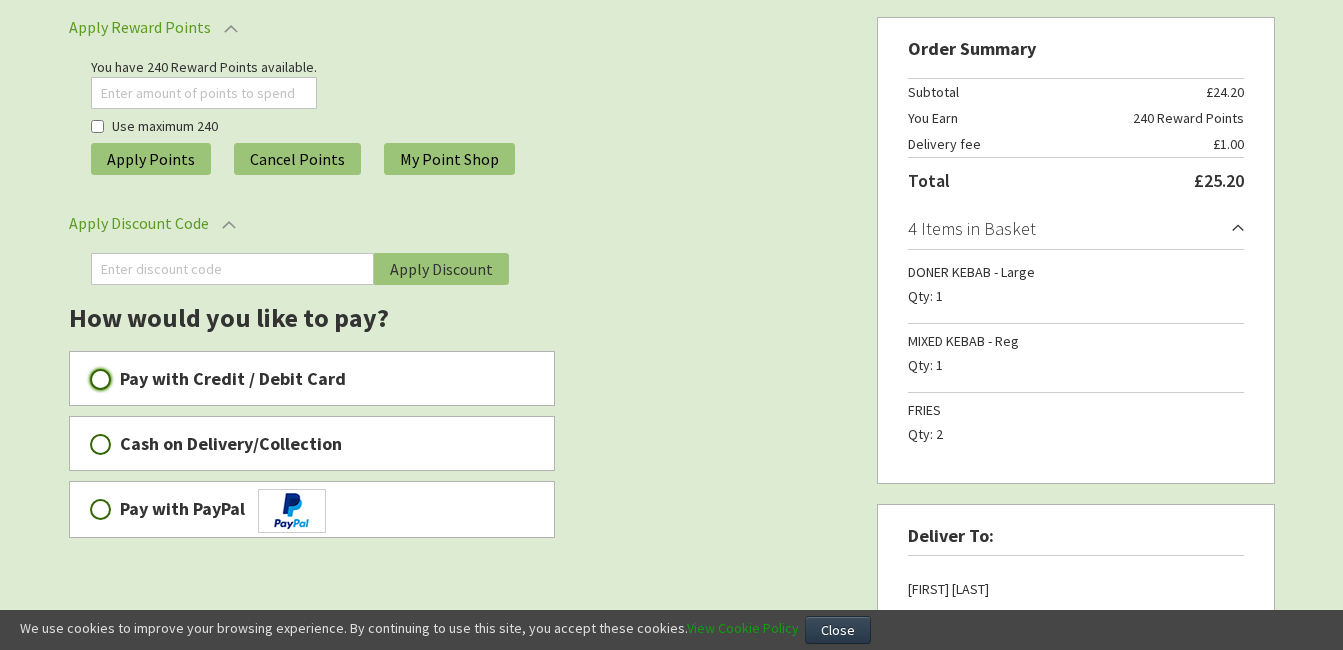 click on "Pay with Credit / Debit Card" at bounding box center (100, 379) 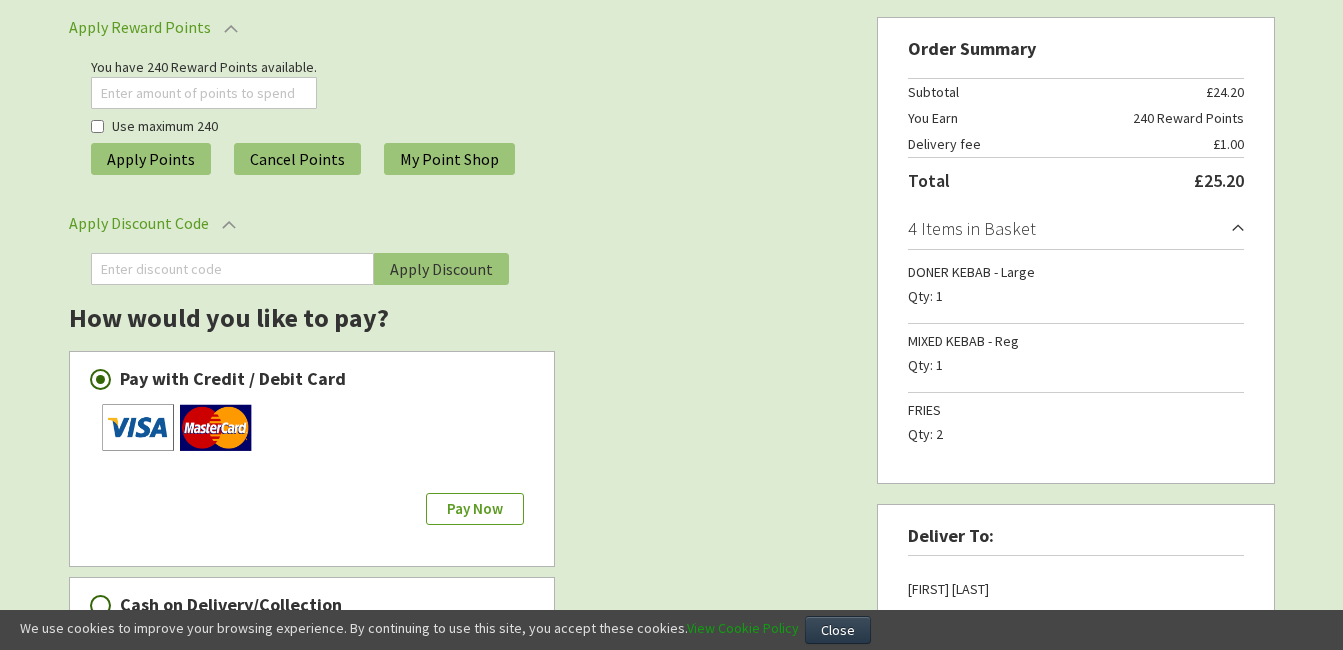 click on "Pay Now" at bounding box center (475, 508) 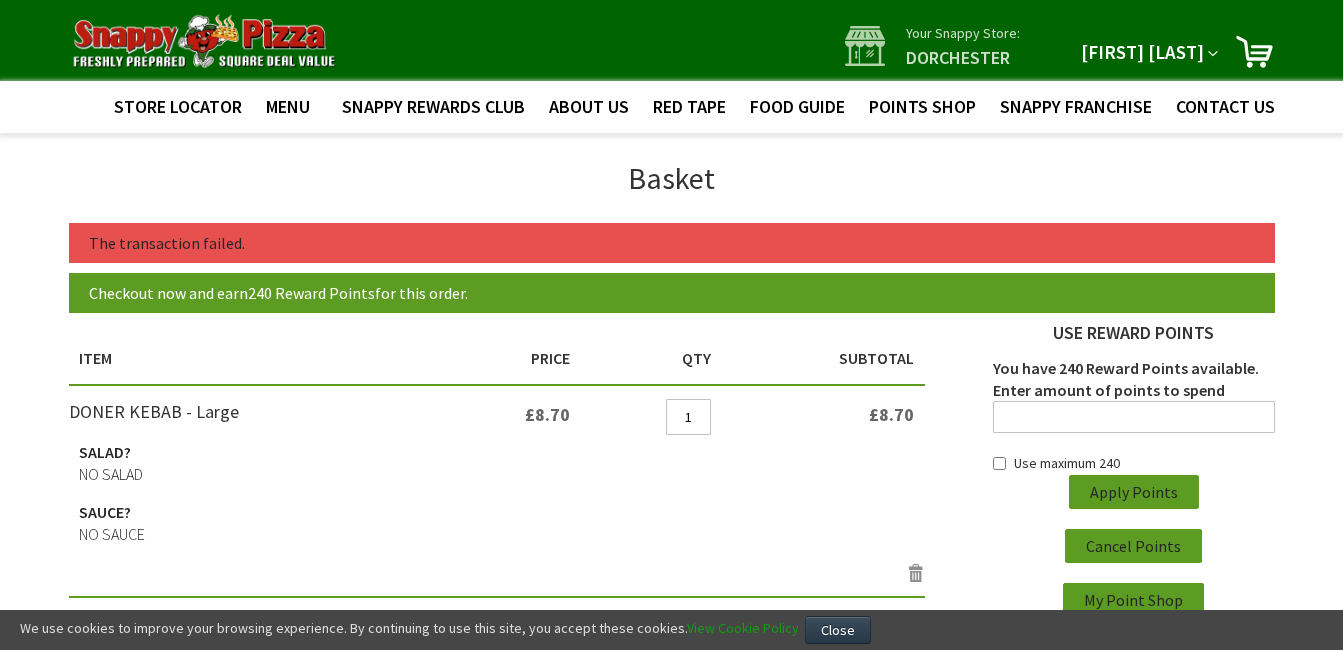 scroll, scrollTop: 0, scrollLeft: 0, axis: both 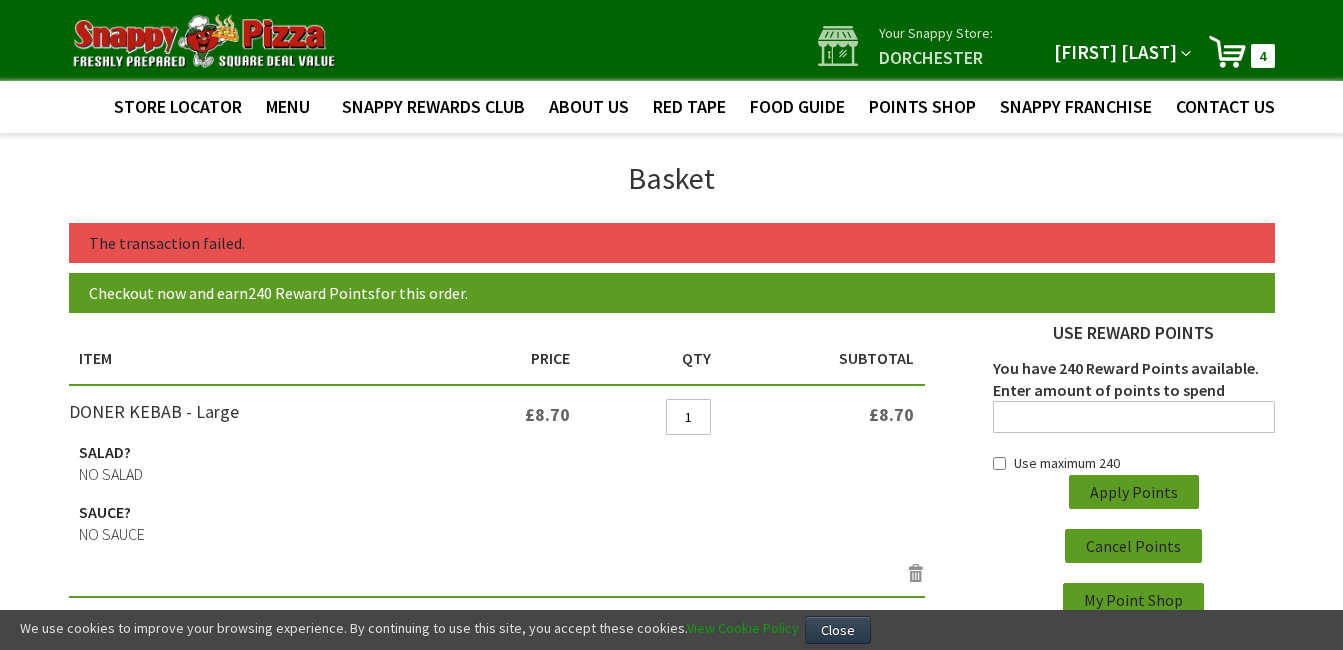 type on "[EMAIL]" 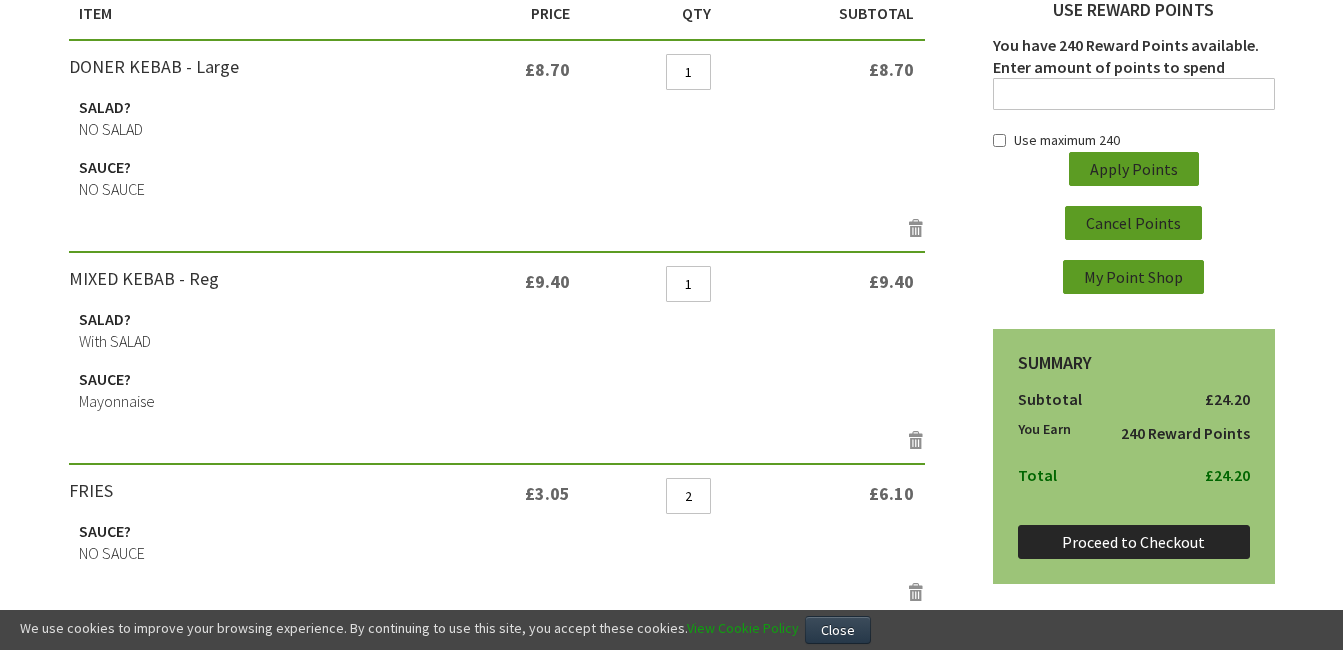 scroll, scrollTop: 347, scrollLeft: 0, axis: vertical 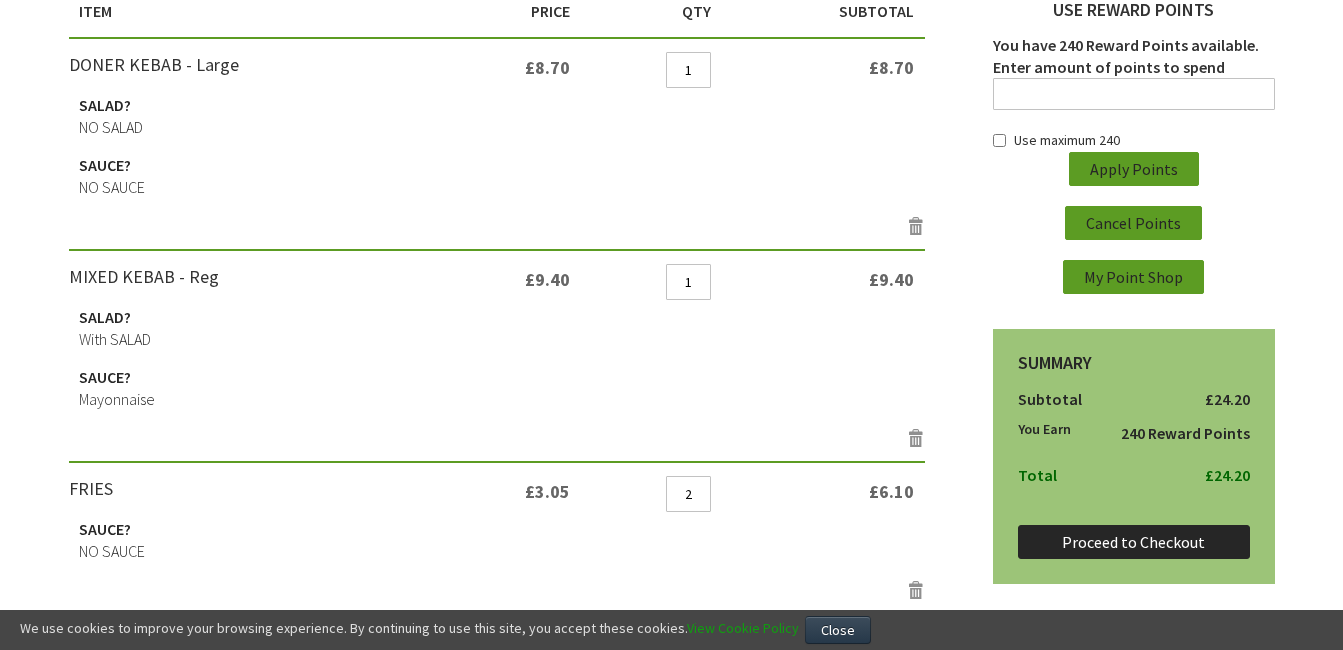 click on "Proceed to Checkout" at bounding box center (1133, 542) 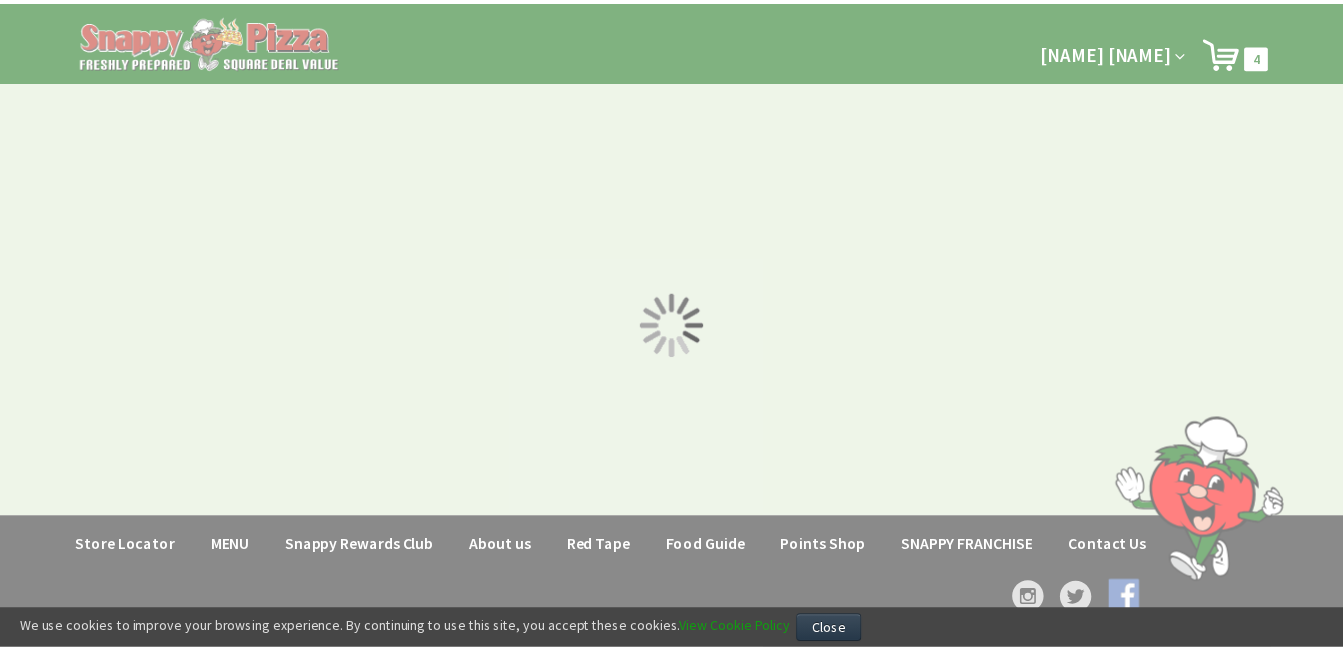 scroll, scrollTop: 0, scrollLeft: 0, axis: both 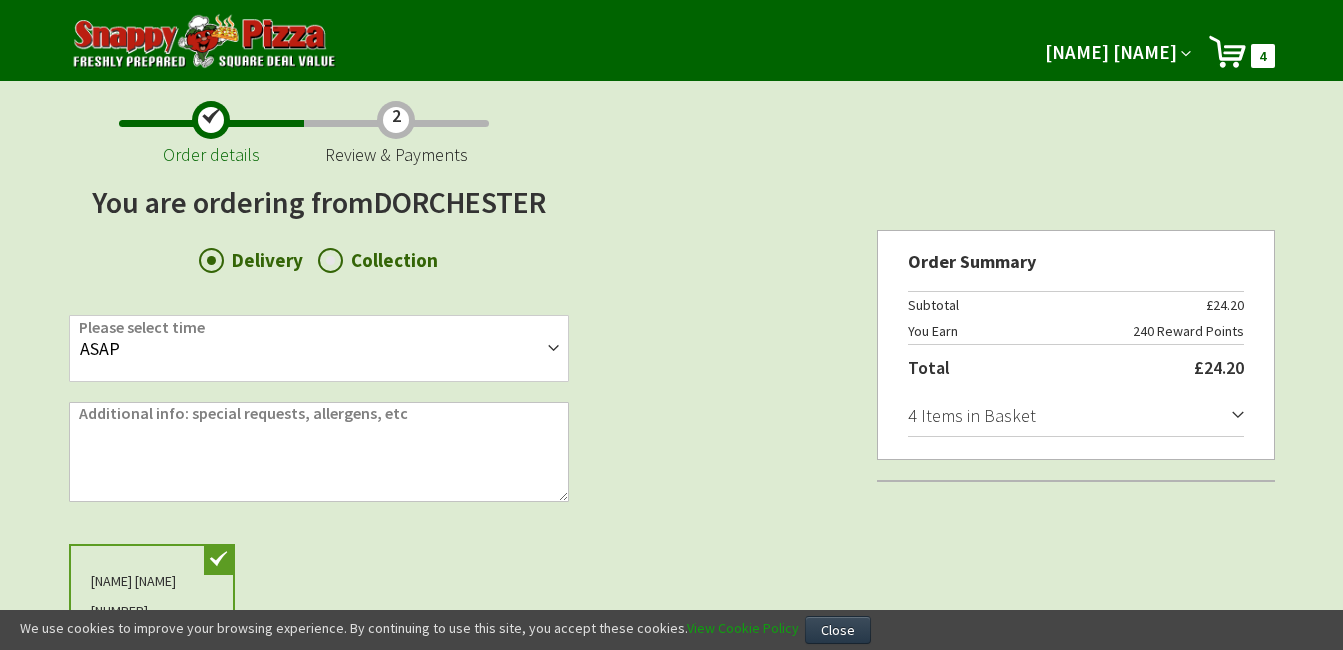 type on "[EMAIL]" 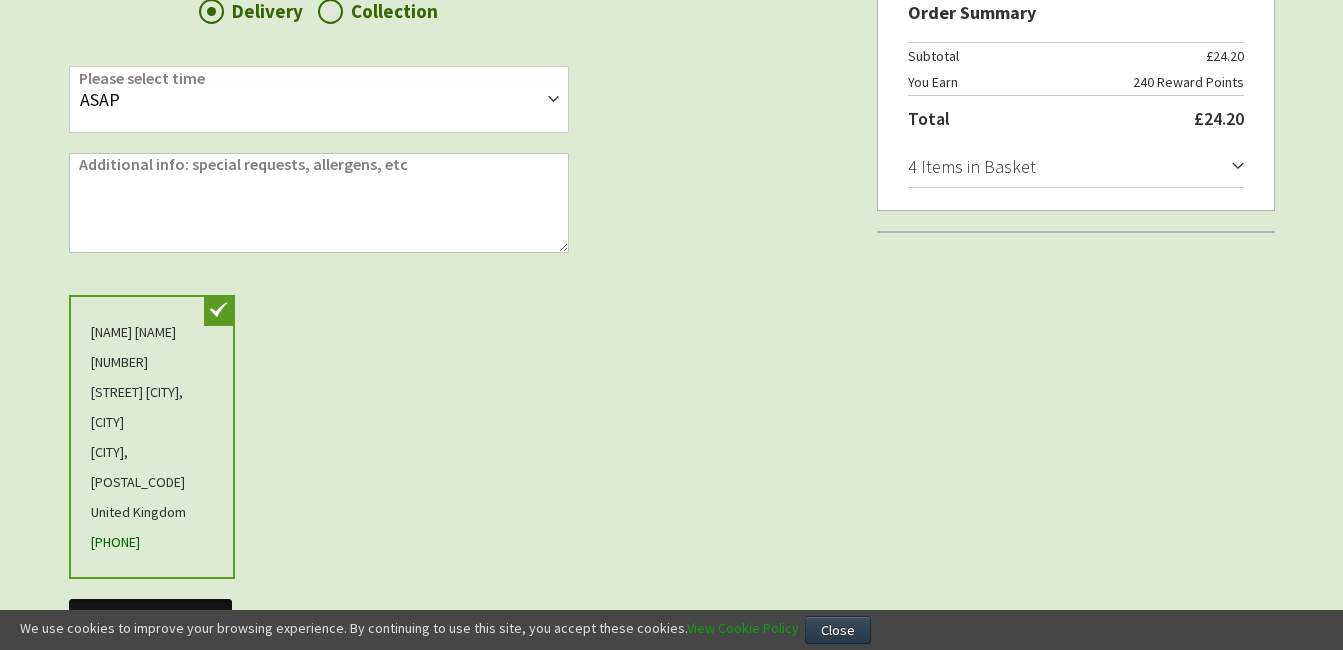 scroll, scrollTop: 253, scrollLeft: 0, axis: vertical 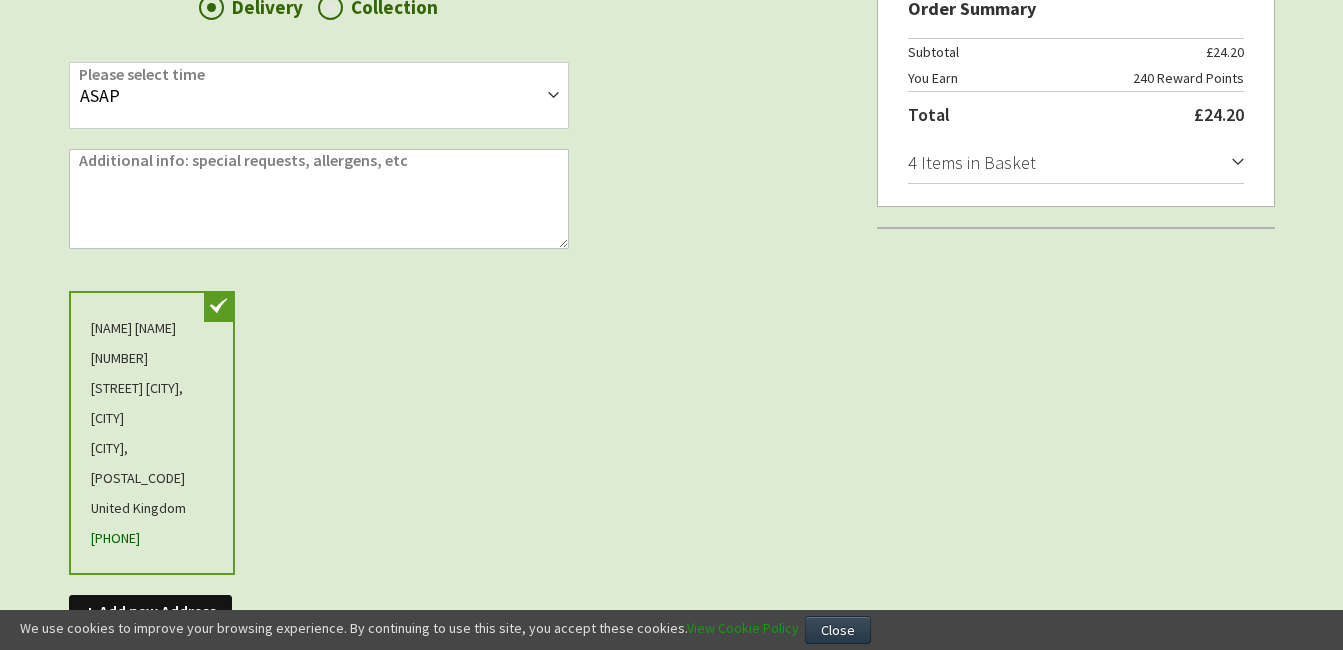 click on "4
Items in Basket" at bounding box center [1076, 163] 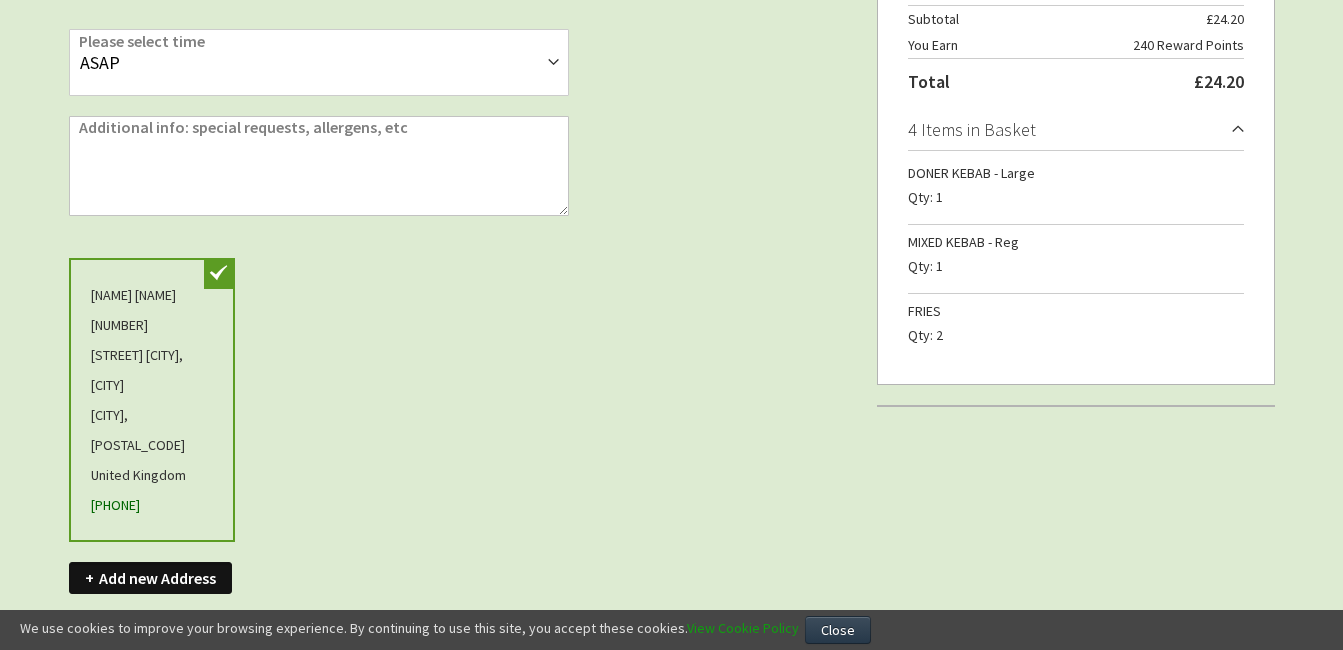 scroll, scrollTop: 290, scrollLeft: 0, axis: vertical 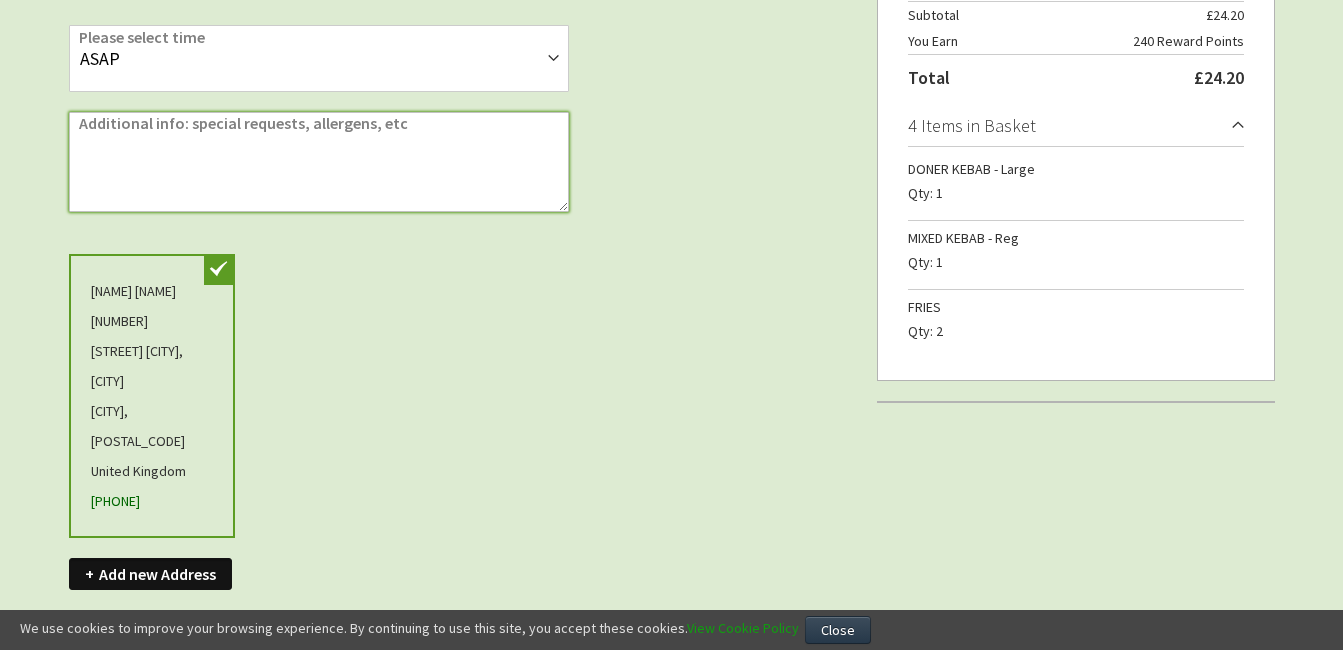 click on "Additional info: special requests, allergens, etc" at bounding box center [319, 162] 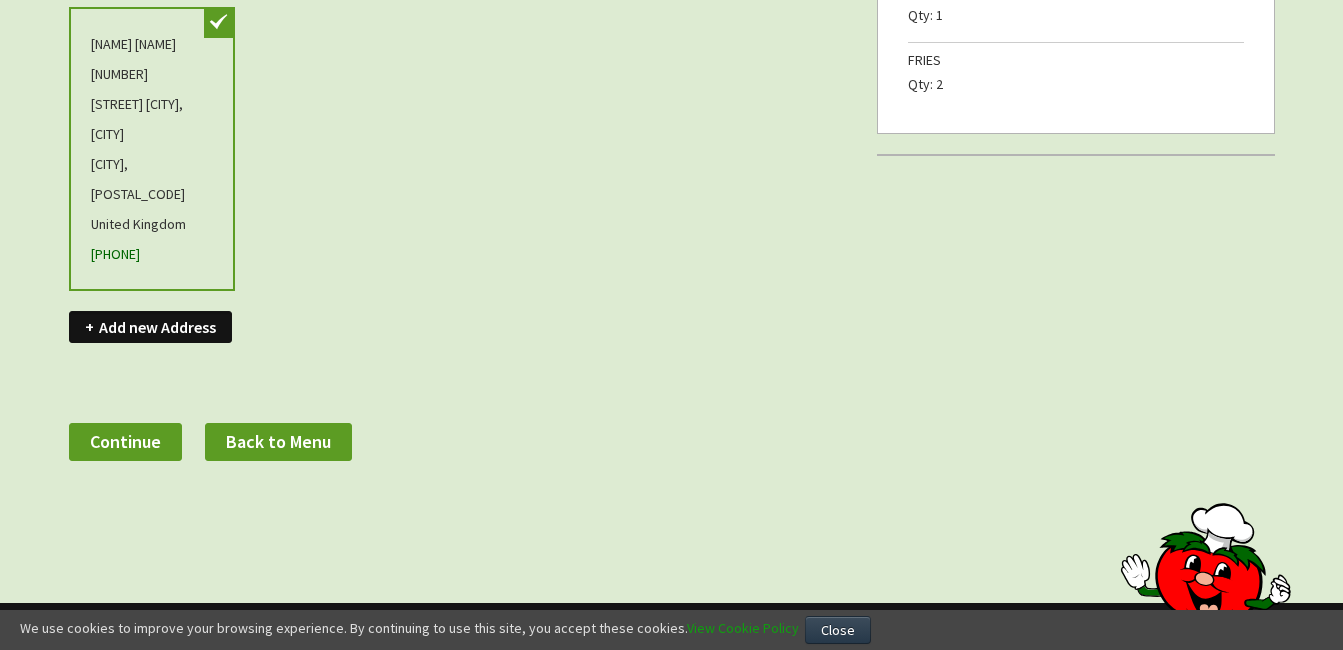 scroll, scrollTop: 593, scrollLeft: 0, axis: vertical 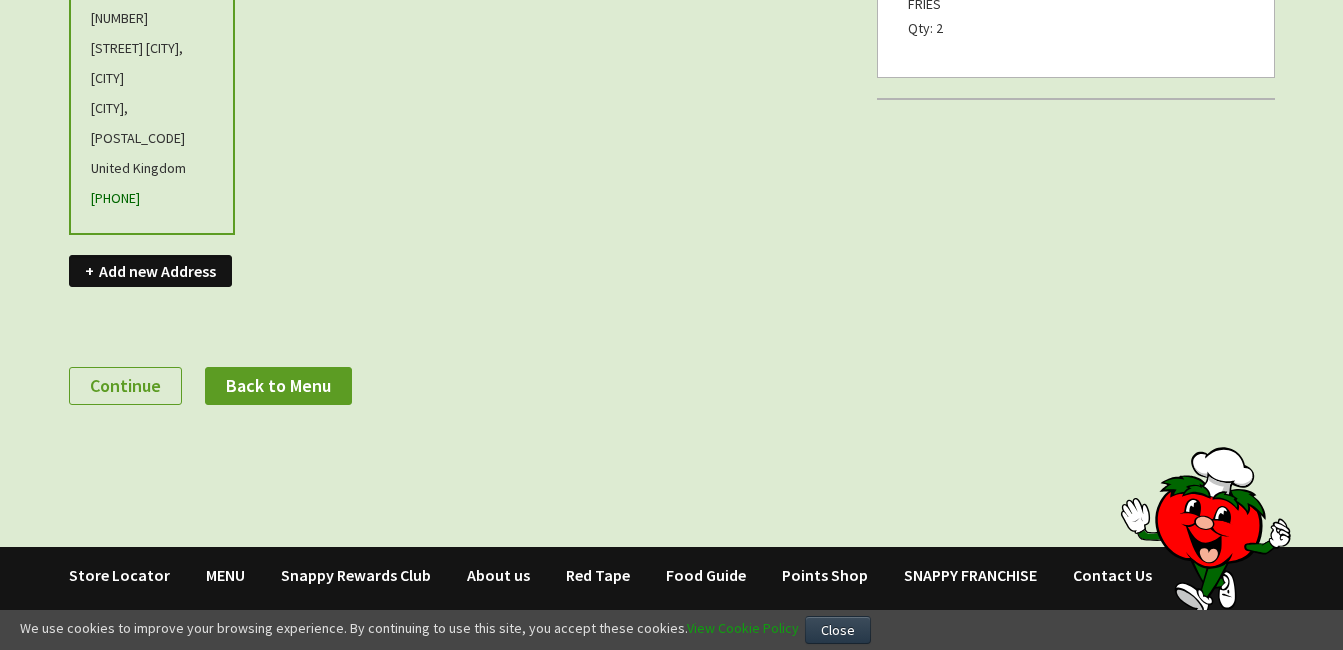 type on "LOTS OF SALT AND VINEGAR ON CHIPS PLEASE." 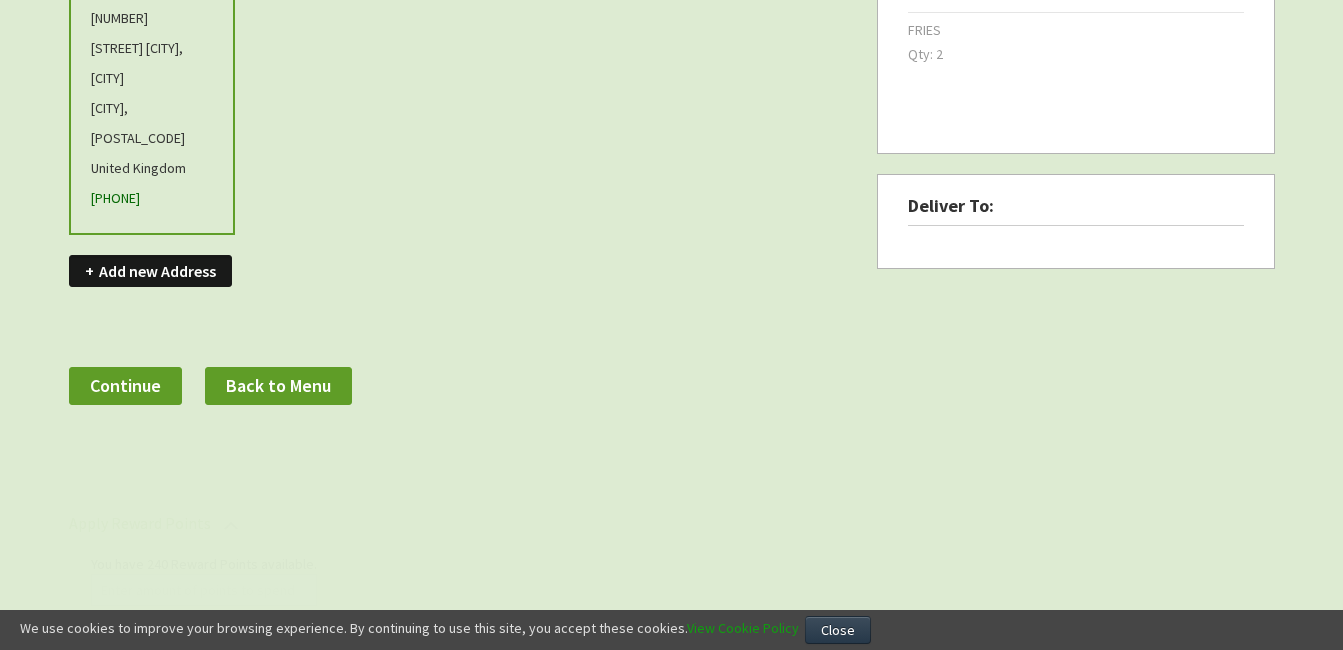 scroll, scrollTop: 0, scrollLeft: 0, axis: both 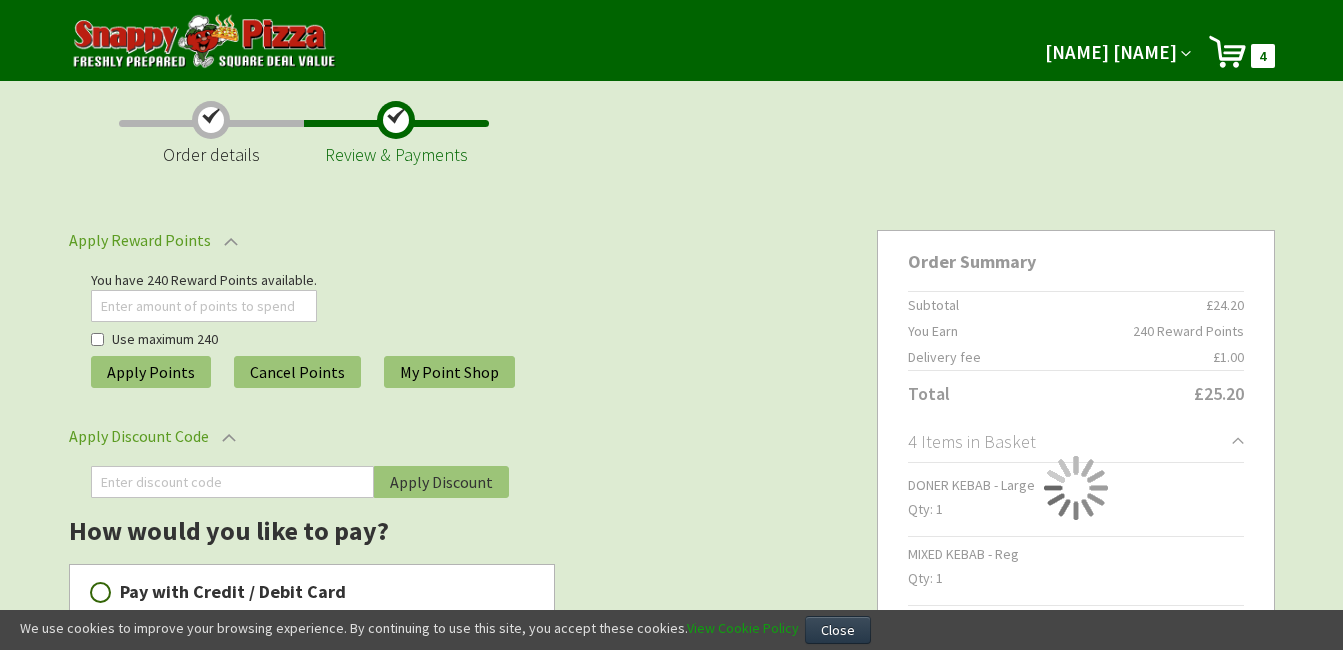click on "Sign In
Close
Sign In
Email Address
[EMAIL]
Password" at bounding box center [456, 472] 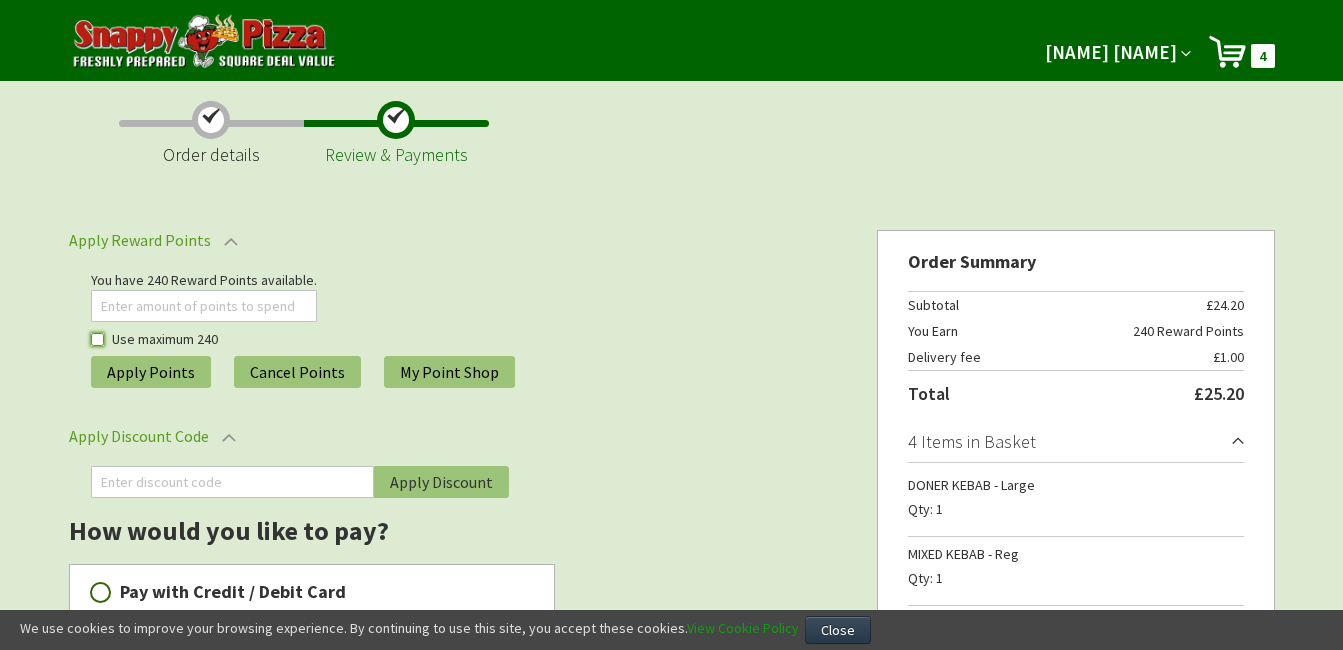 click on "Use maximum   240" at bounding box center [97, 339] 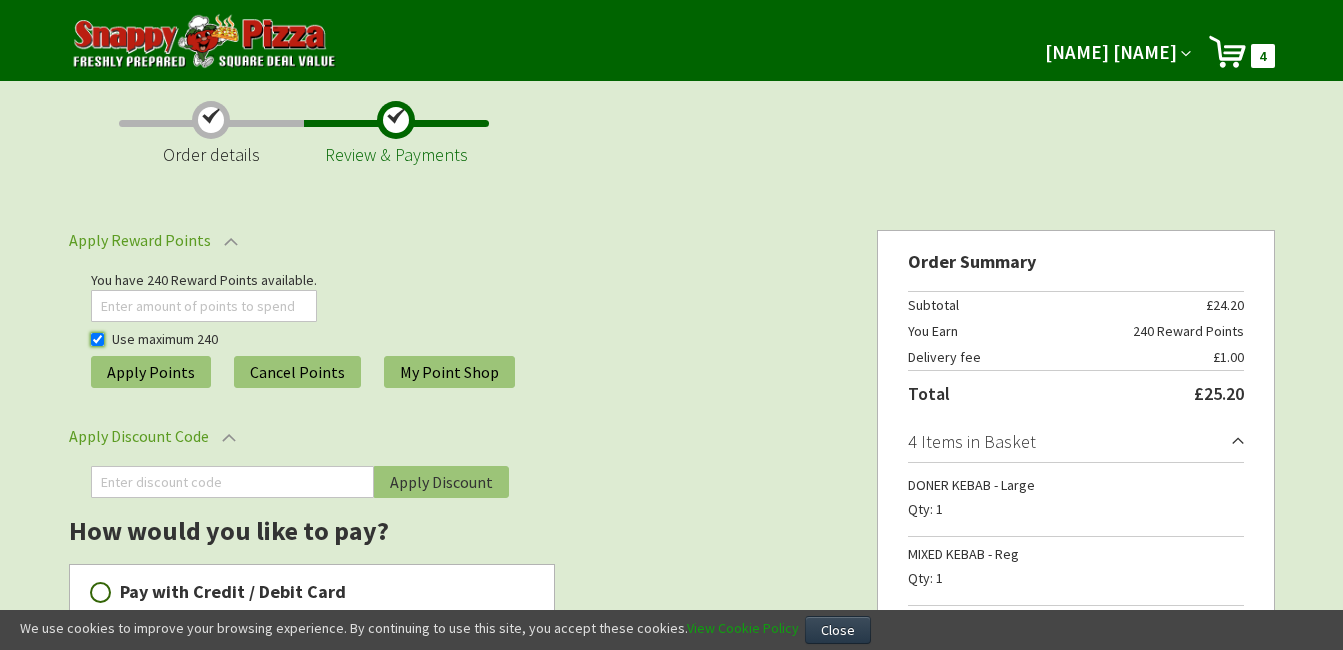 checkbox on "true" 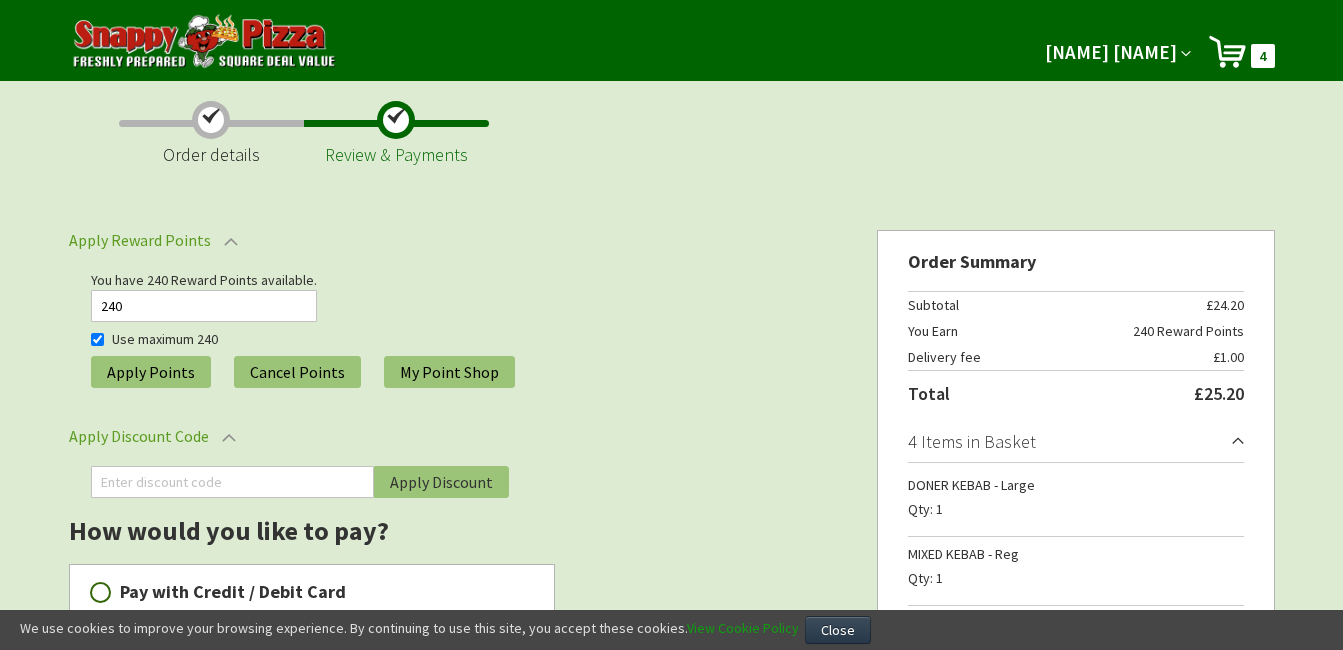 click on "Apply Points" at bounding box center [151, 372] 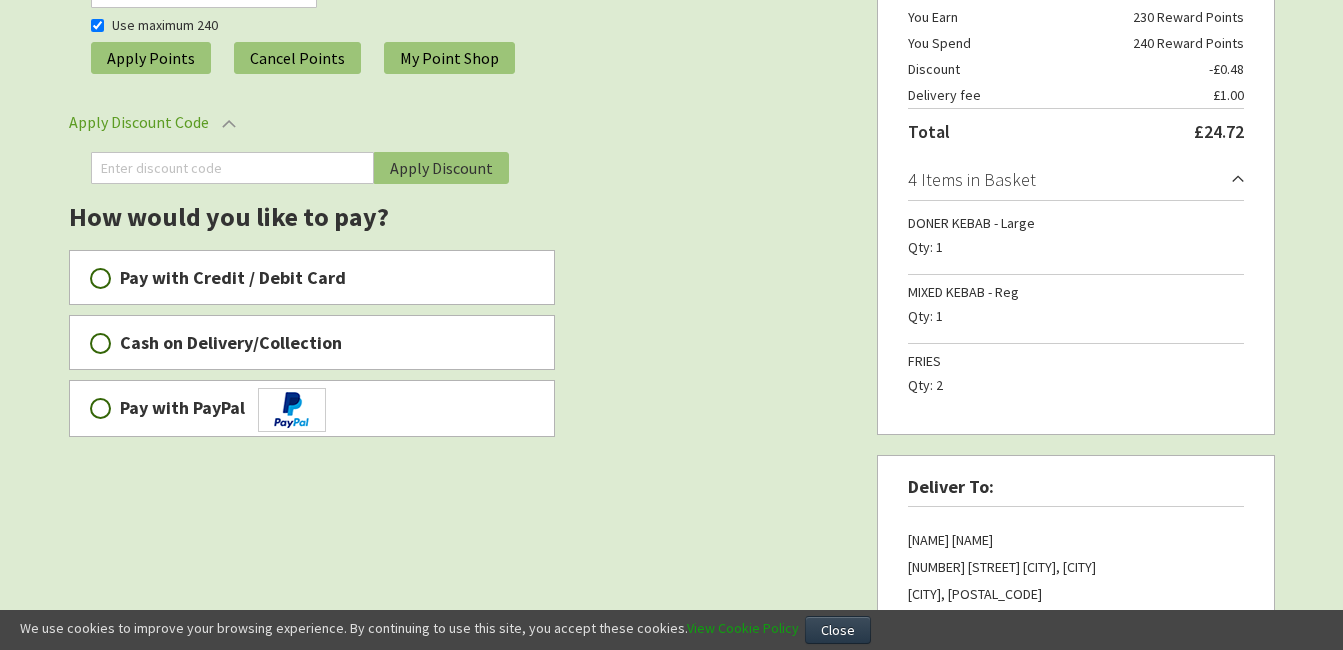 scroll, scrollTop: 312, scrollLeft: 0, axis: vertical 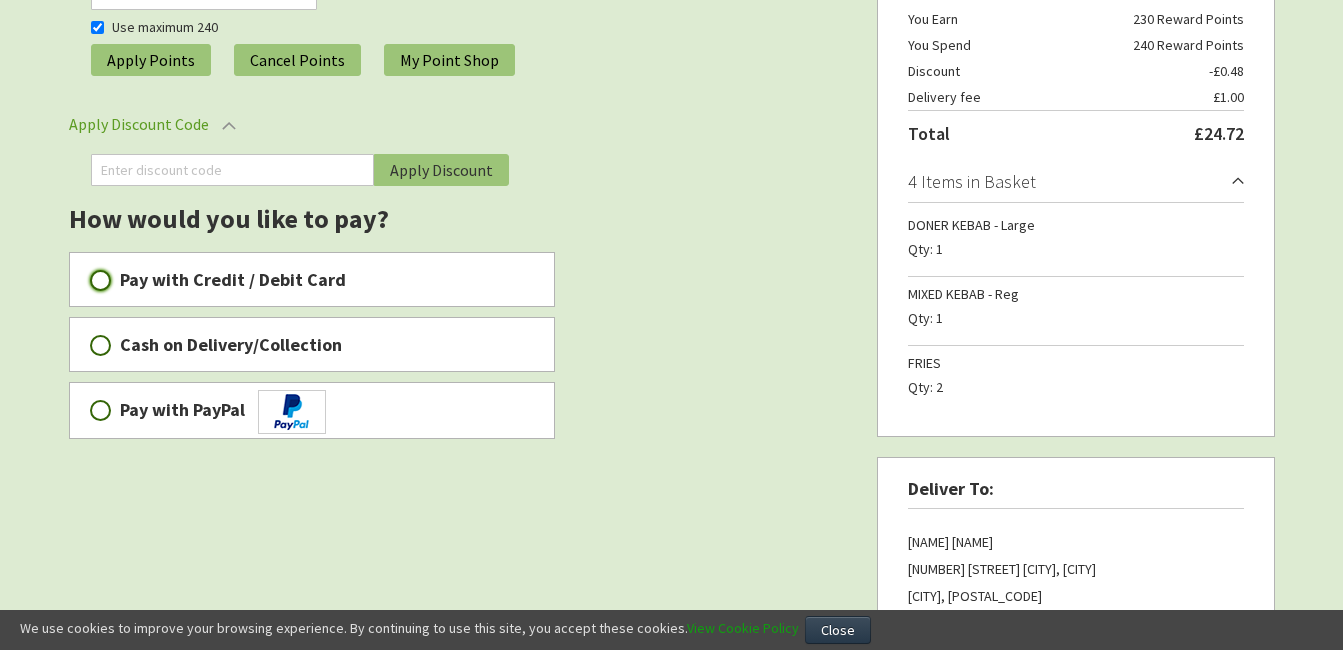 click on "Pay with Credit / Debit Card" at bounding box center (100, 280) 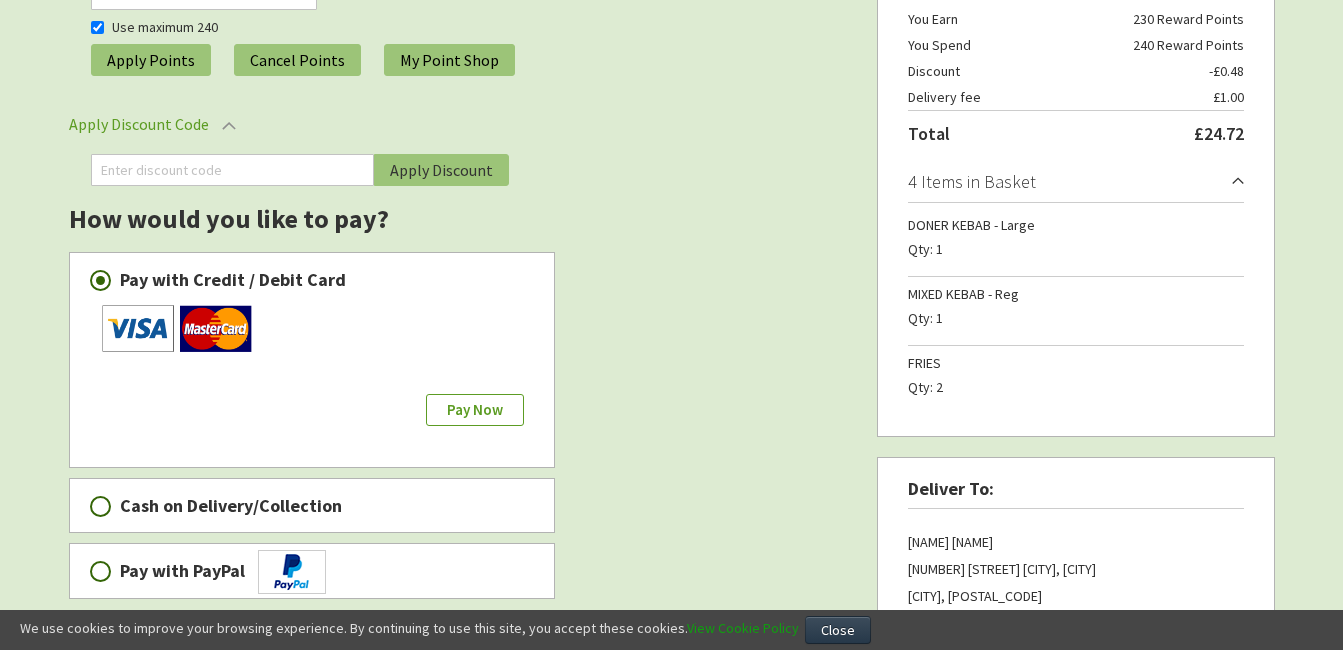 click on "Pay Now" at bounding box center (475, 409) 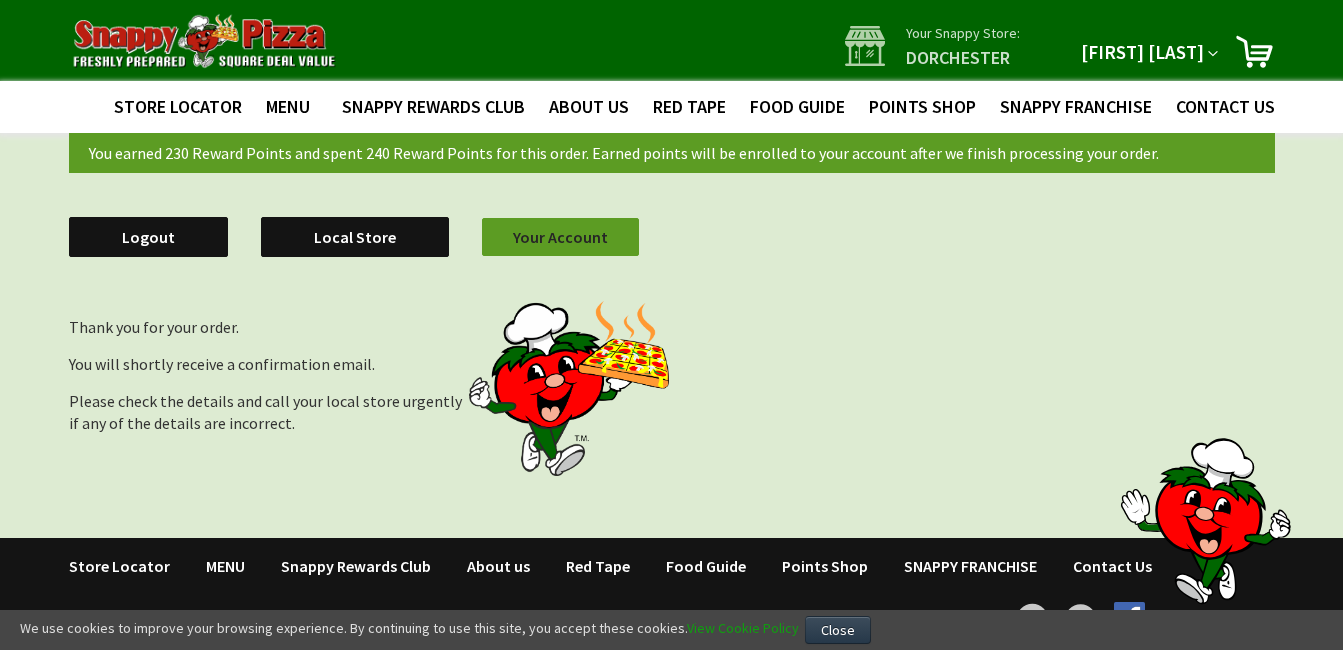 scroll, scrollTop: 0, scrollLeft: 0, axis: both 